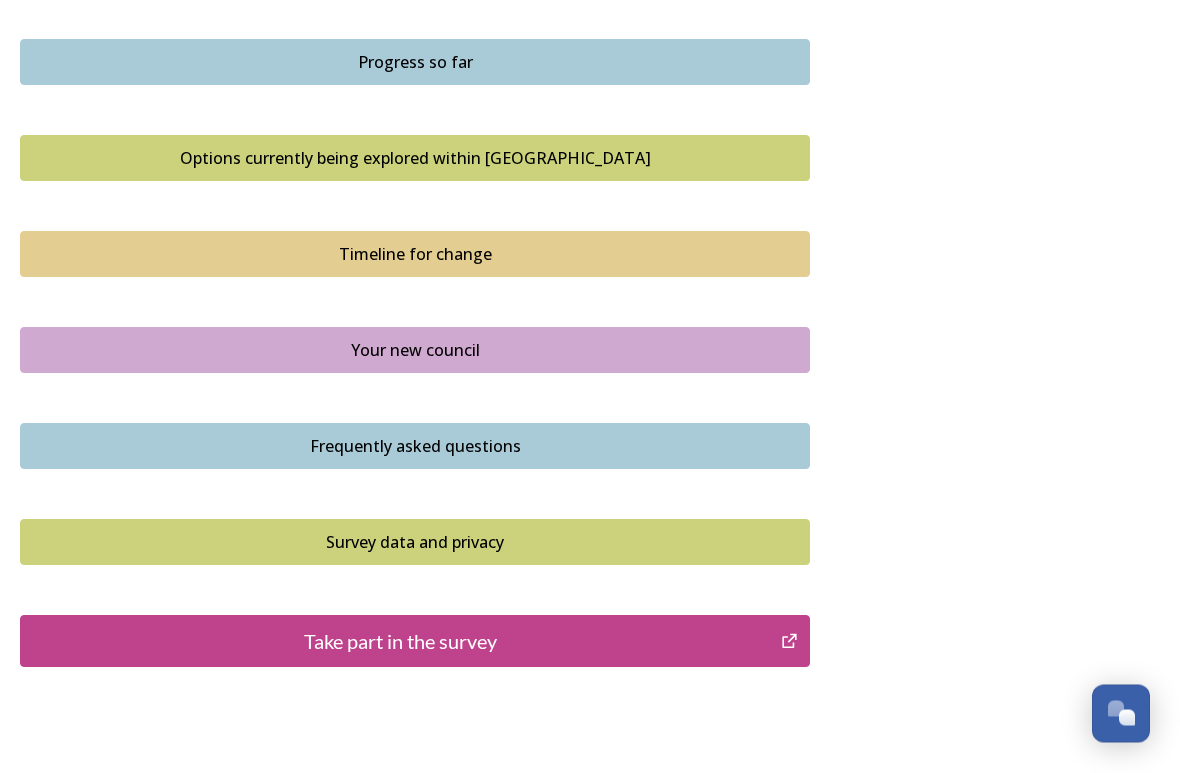 scroll, scrollTop: 1328, scrollLeft: 0, axis: vertical 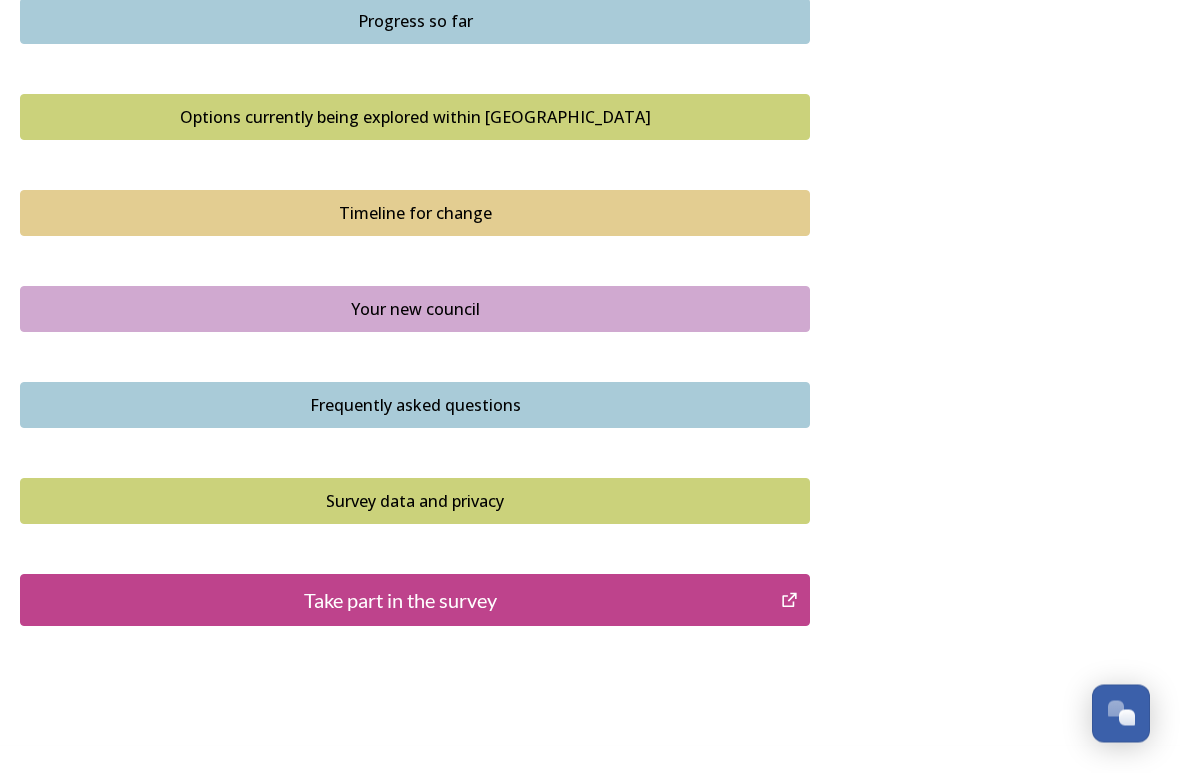 click on "Take part in the survey" at bounding box center (400, 601) 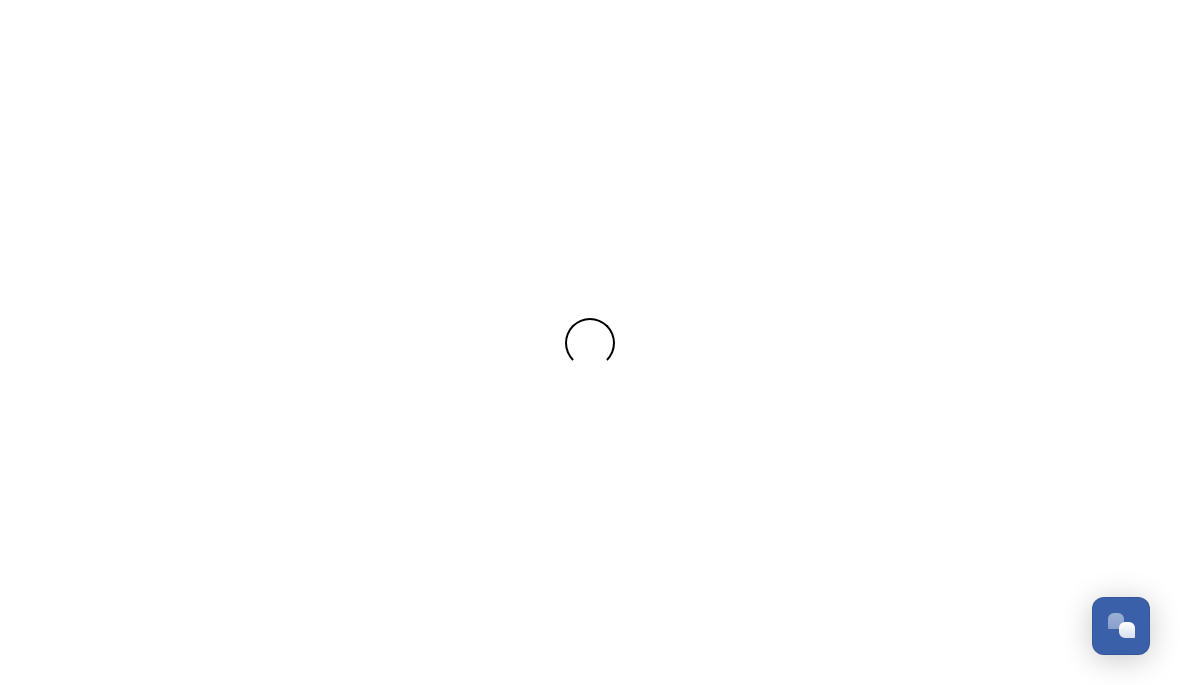 scroll, scrollTop: 0, scrollLeft: 0, axis: both 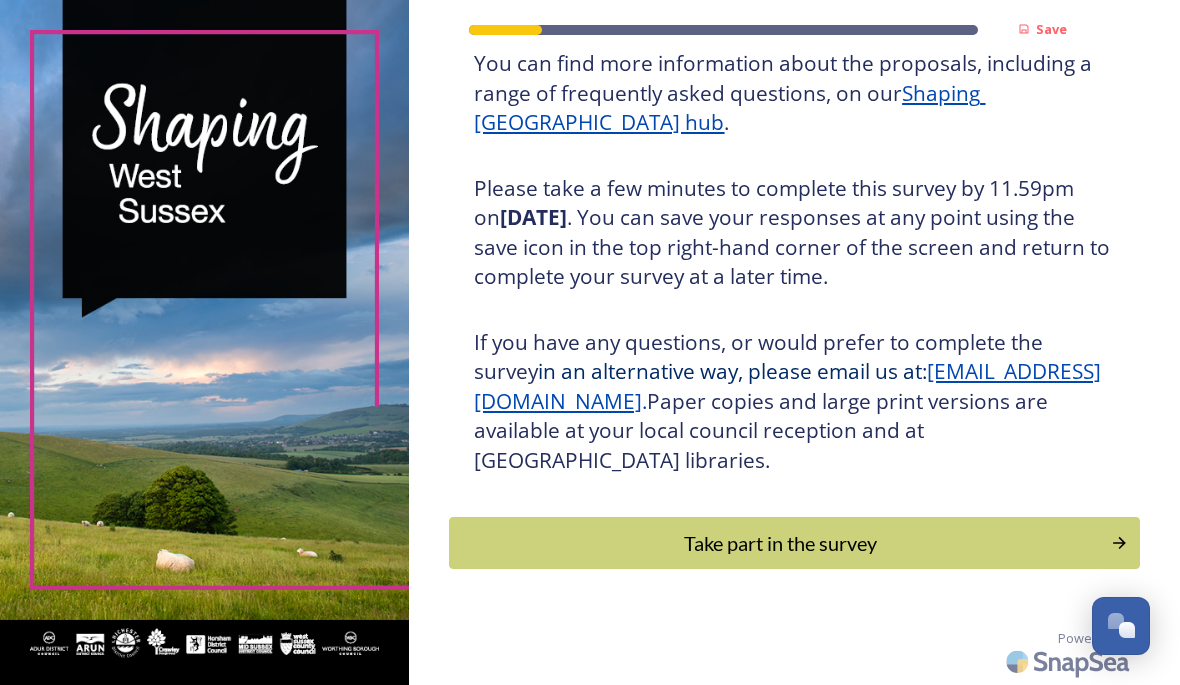 click on "Take part in the survey" at bounding box center (780, 543) 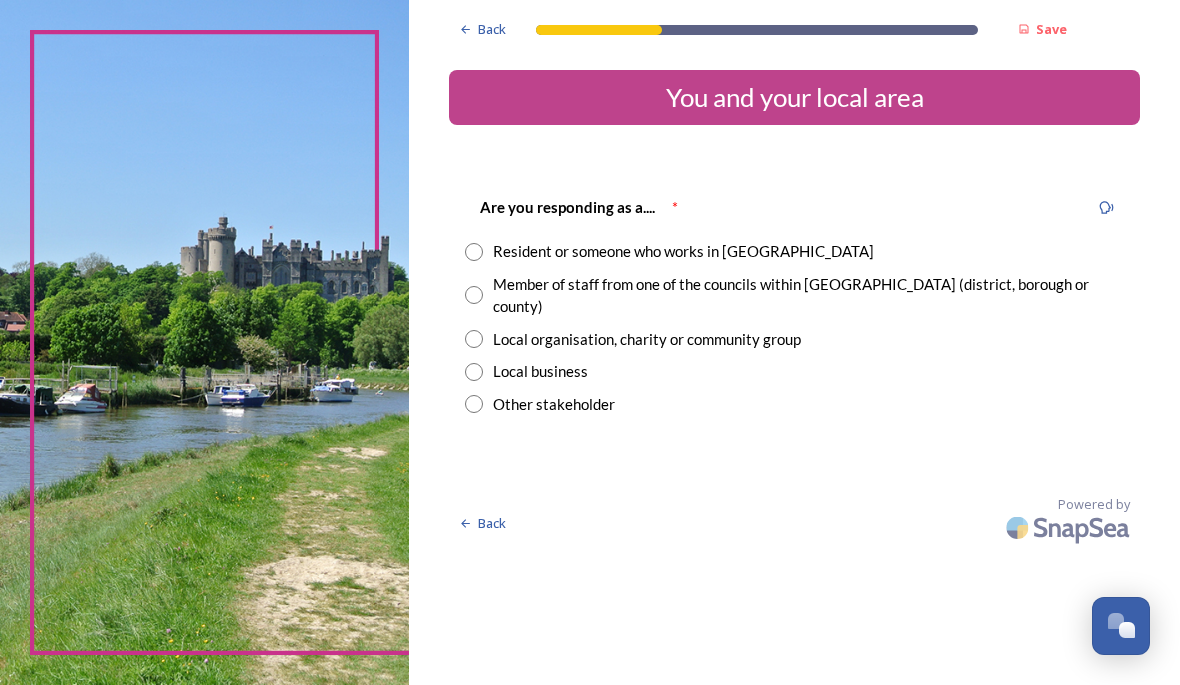 click at bounding box center (474, 252) 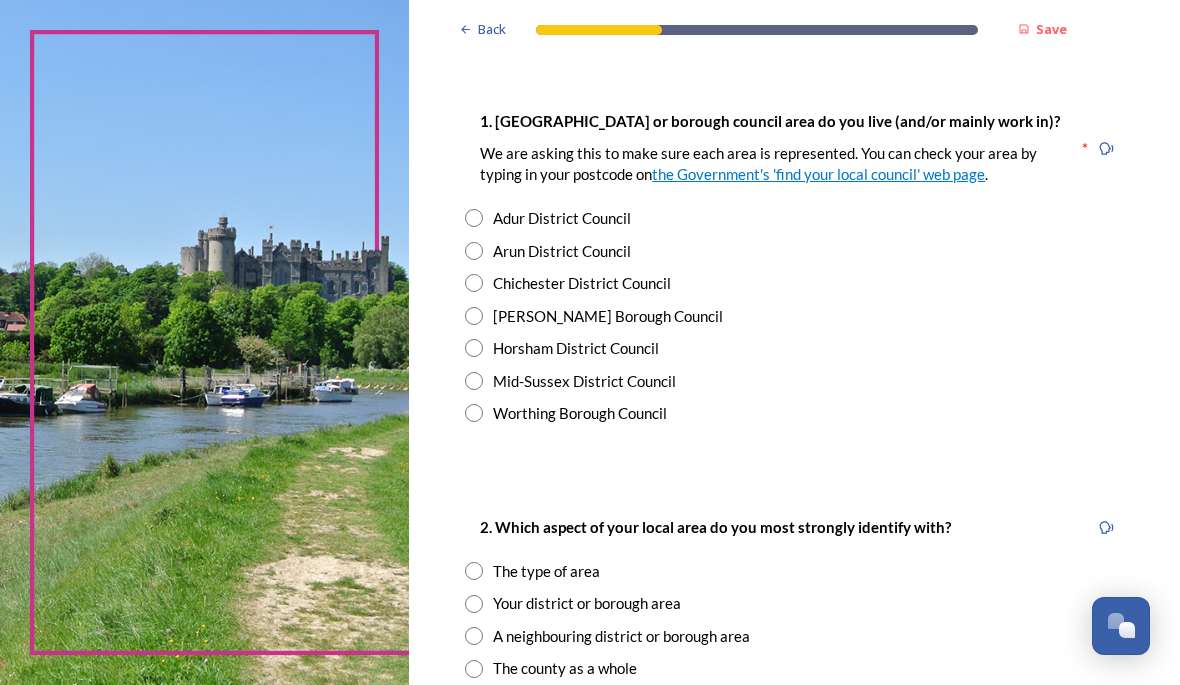 scroll, scrollTop: 398, scrollLeft: 0, axis: vertical 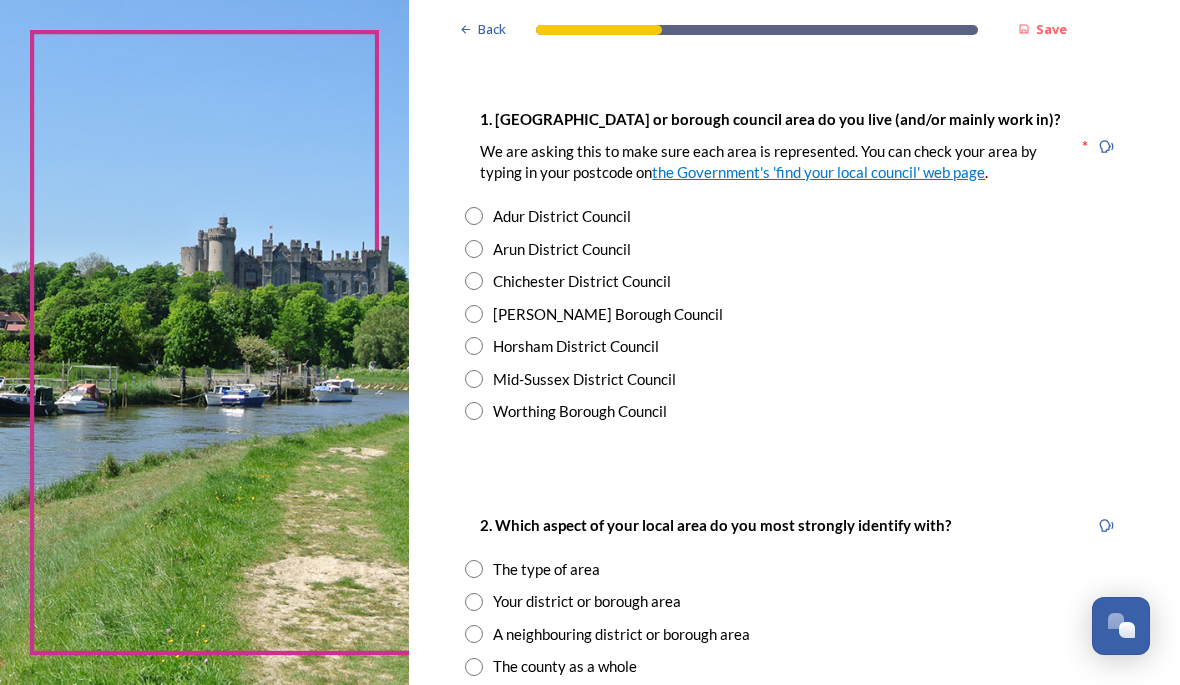 click at bounding box center (474, 346) 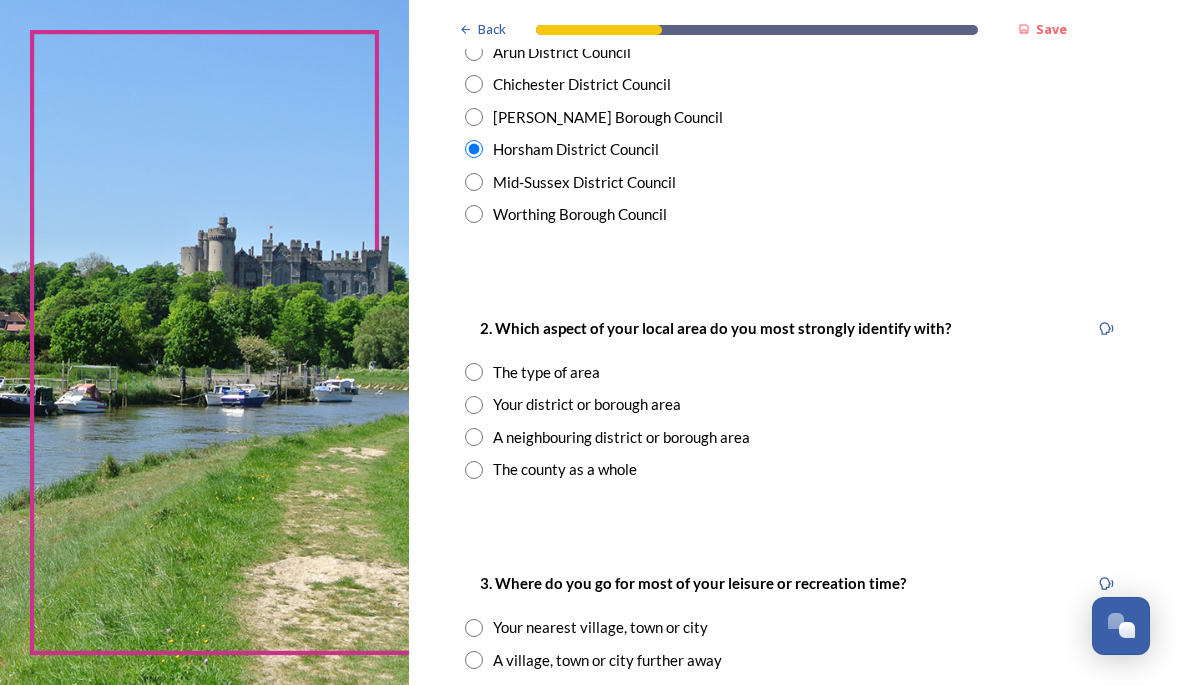 scroll, scrollTop: 619, scrollLeft: 0, axis: vertical 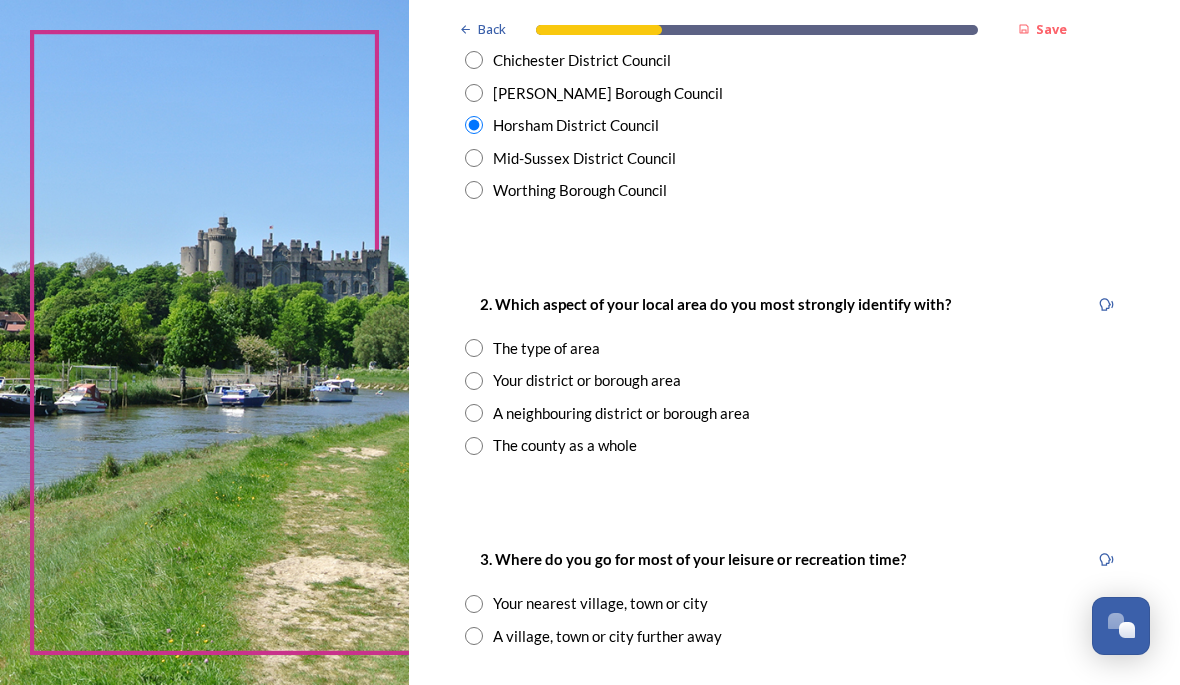 click at bounding box center [474, 381] 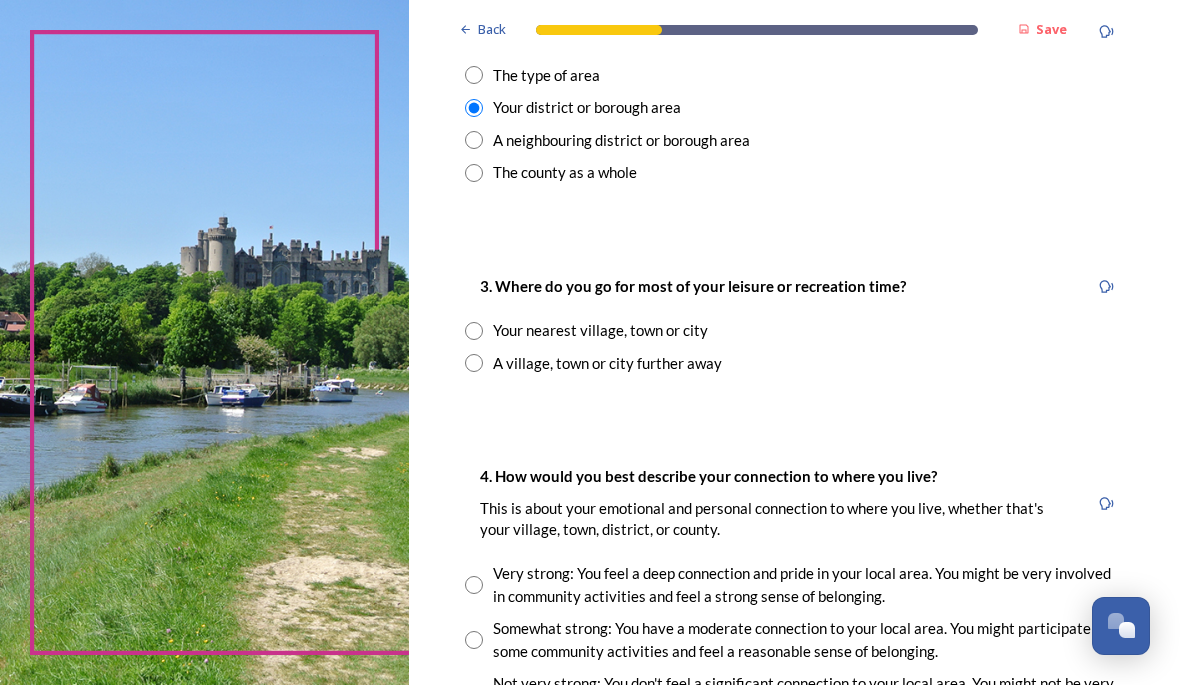 scroll, scrollTop: 893, scrollLeft: 0, axis: vertical 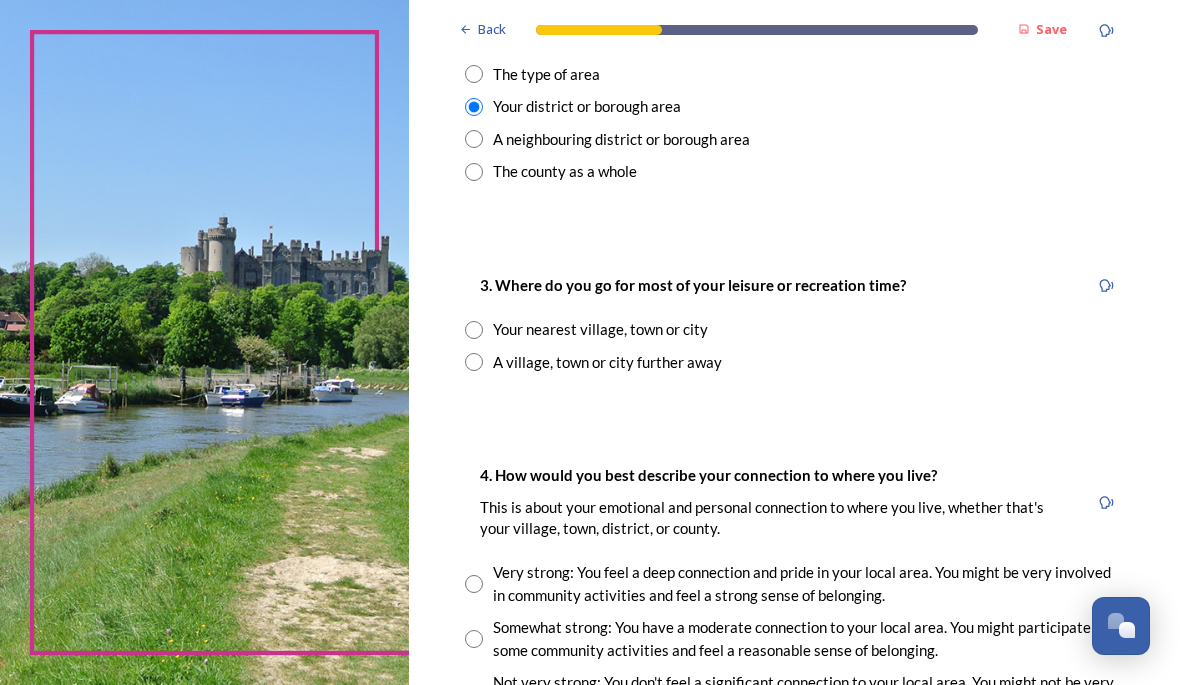 click at bounding box center (474, 330) 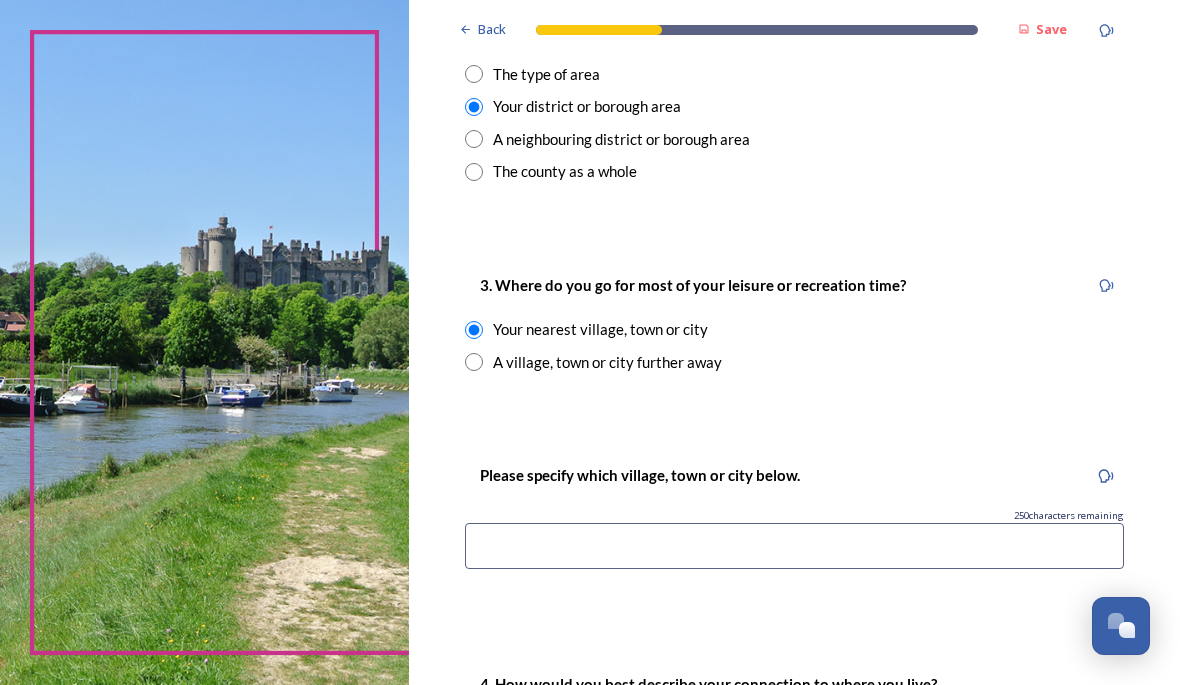 click at bounding box center [794, 546] 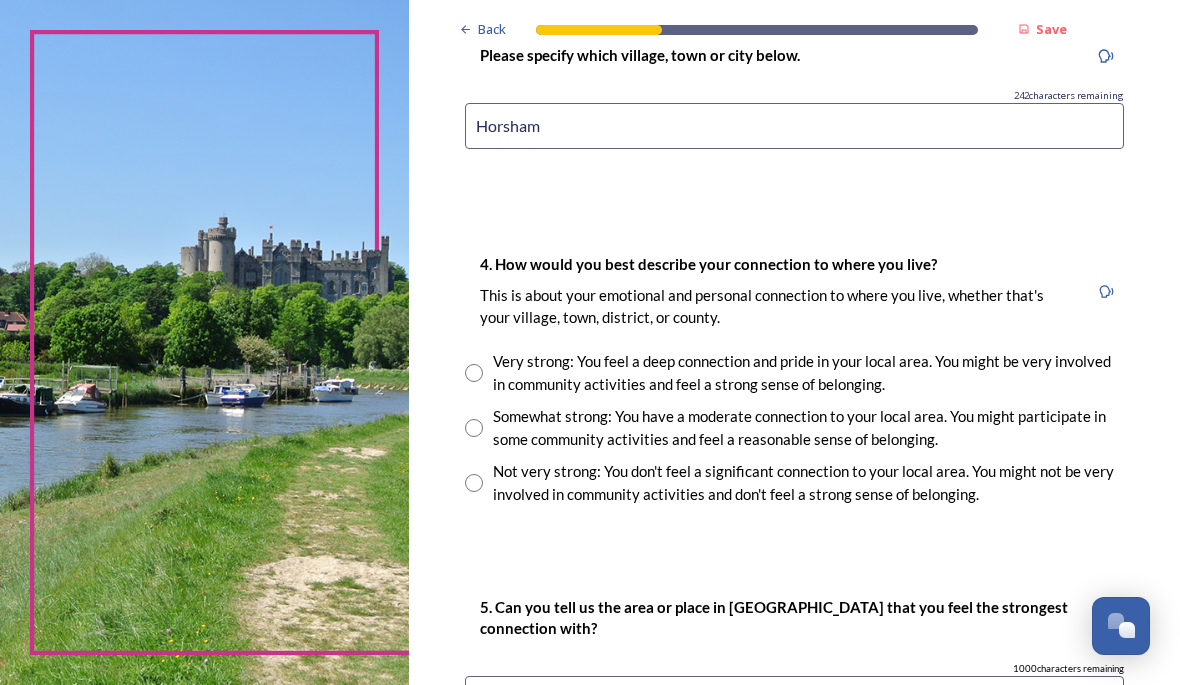 scroll, scrollTop: 1313, scrollLeft: 0, axis: vertical 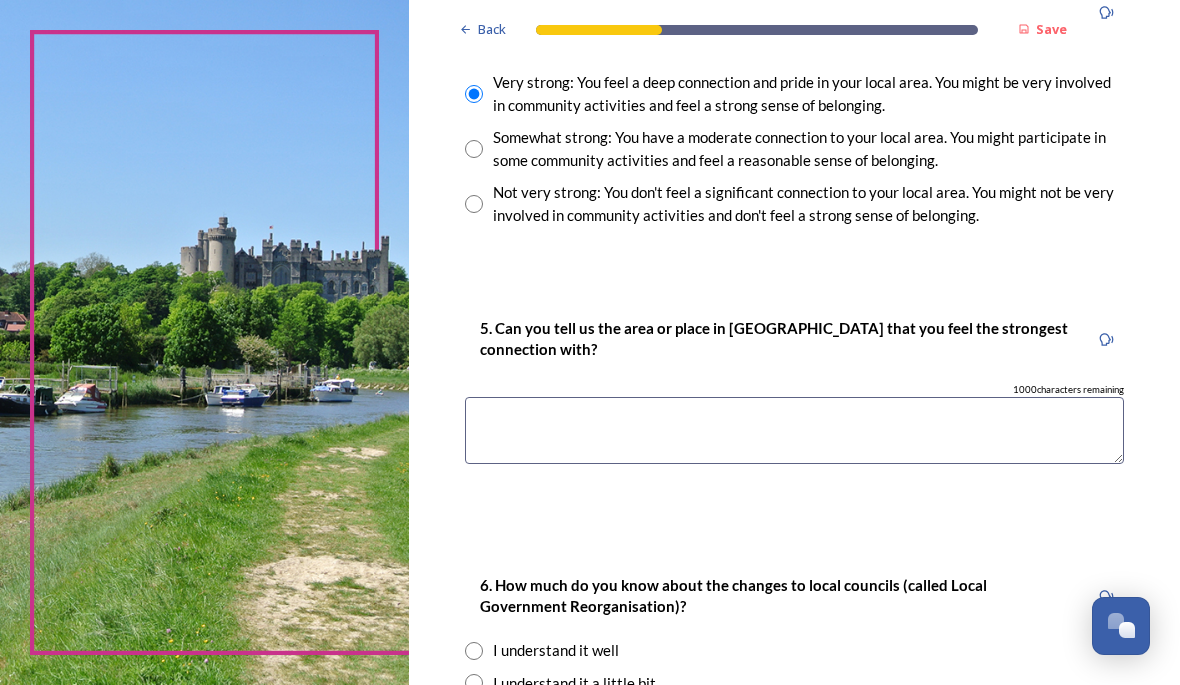 click at bounding box center (794, 430) 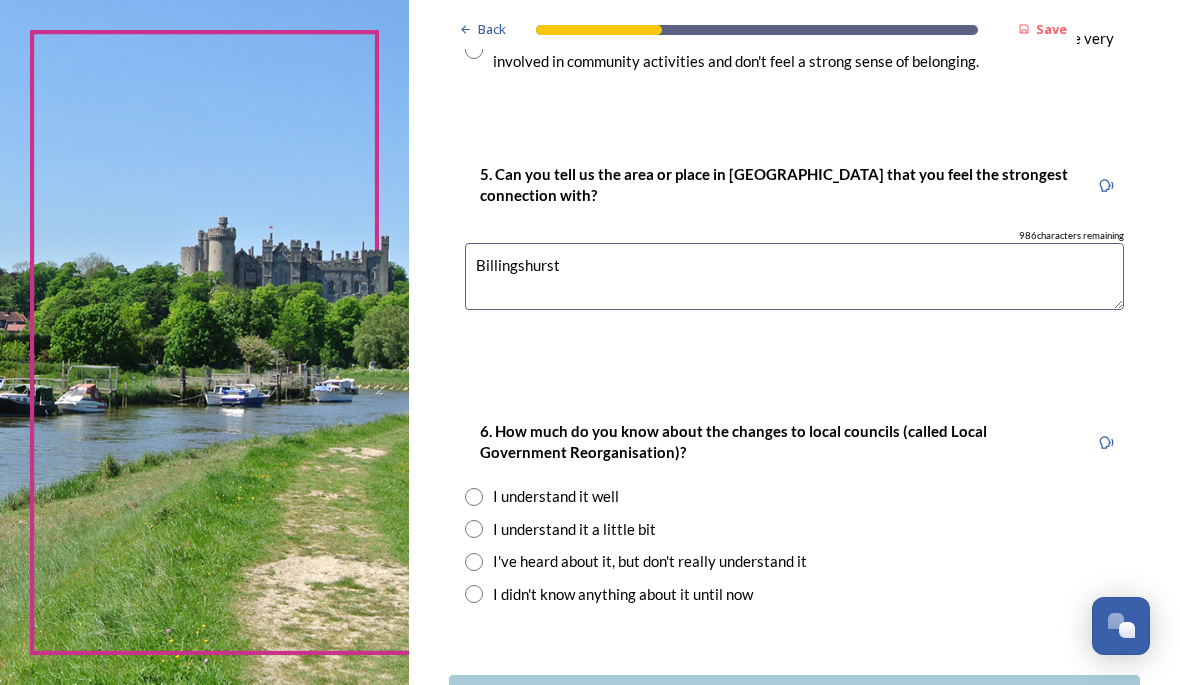 scroll, scrollTop: 1755, scrollLeft: 0, axis: vertical 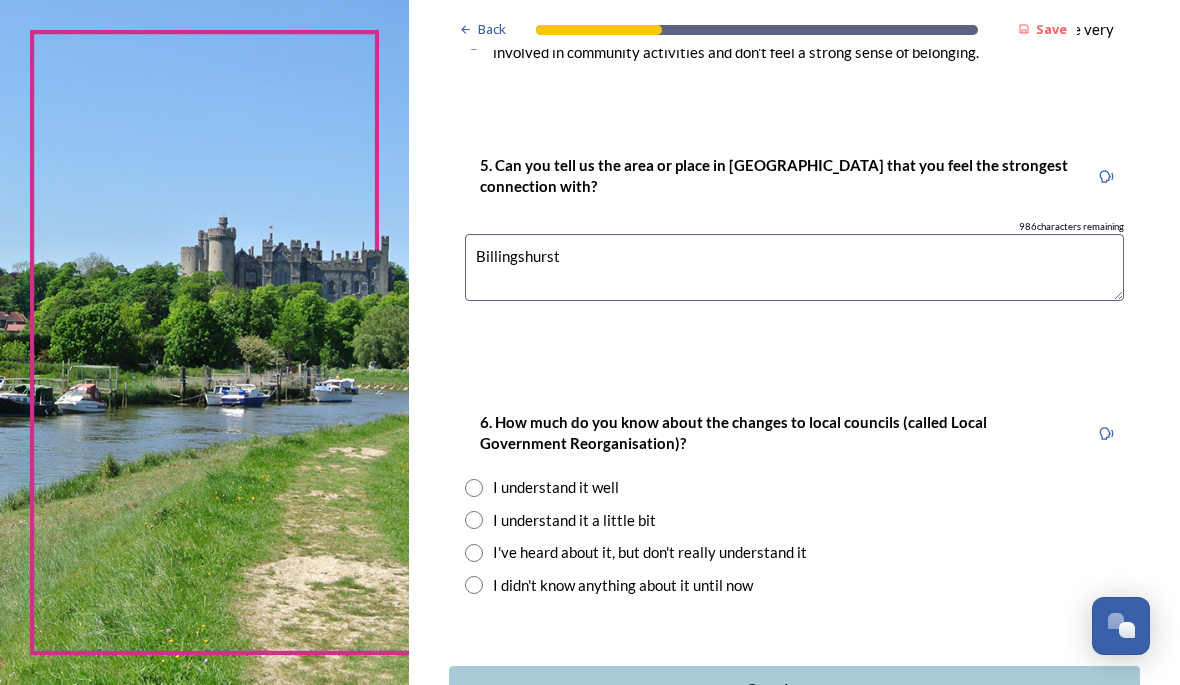 type on "Billingshurst" 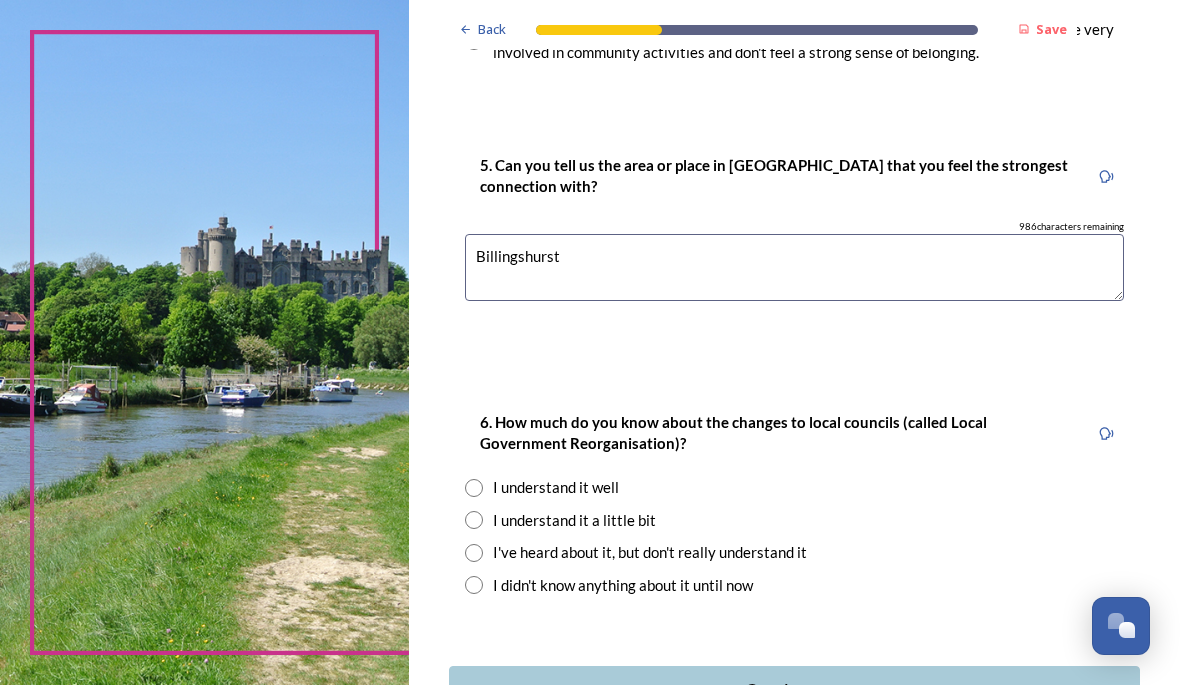 radio on "true" 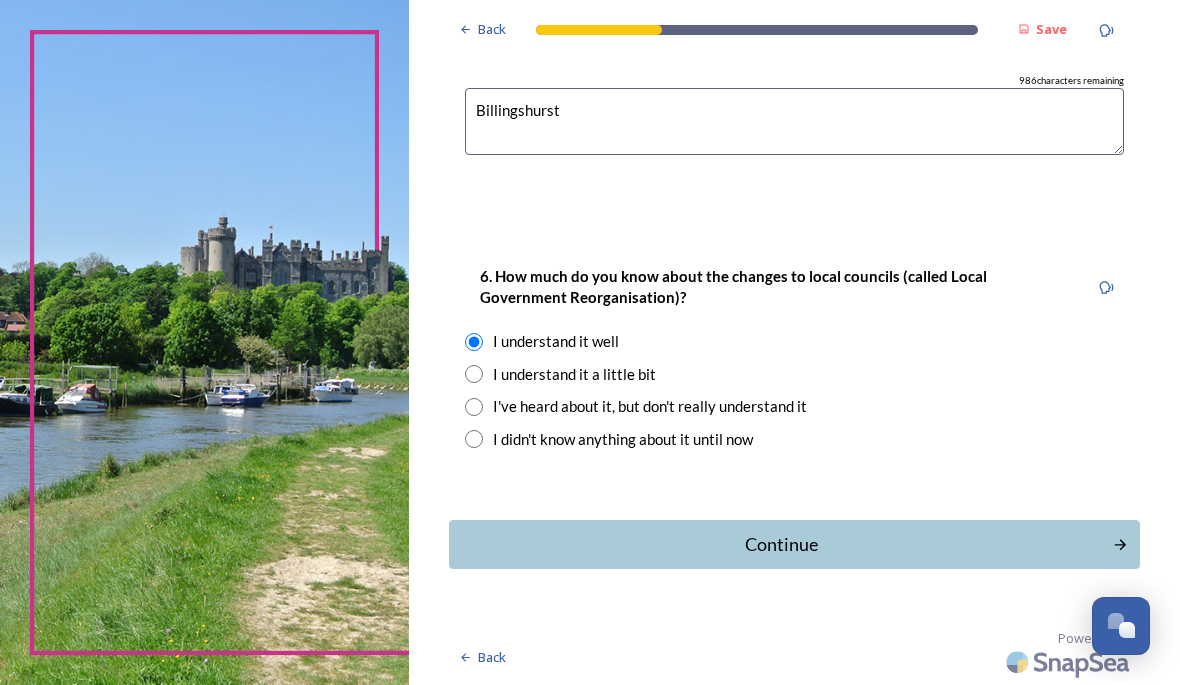 scroll, scrollTop: 1900, scrollLeft: 0, axis: vertical 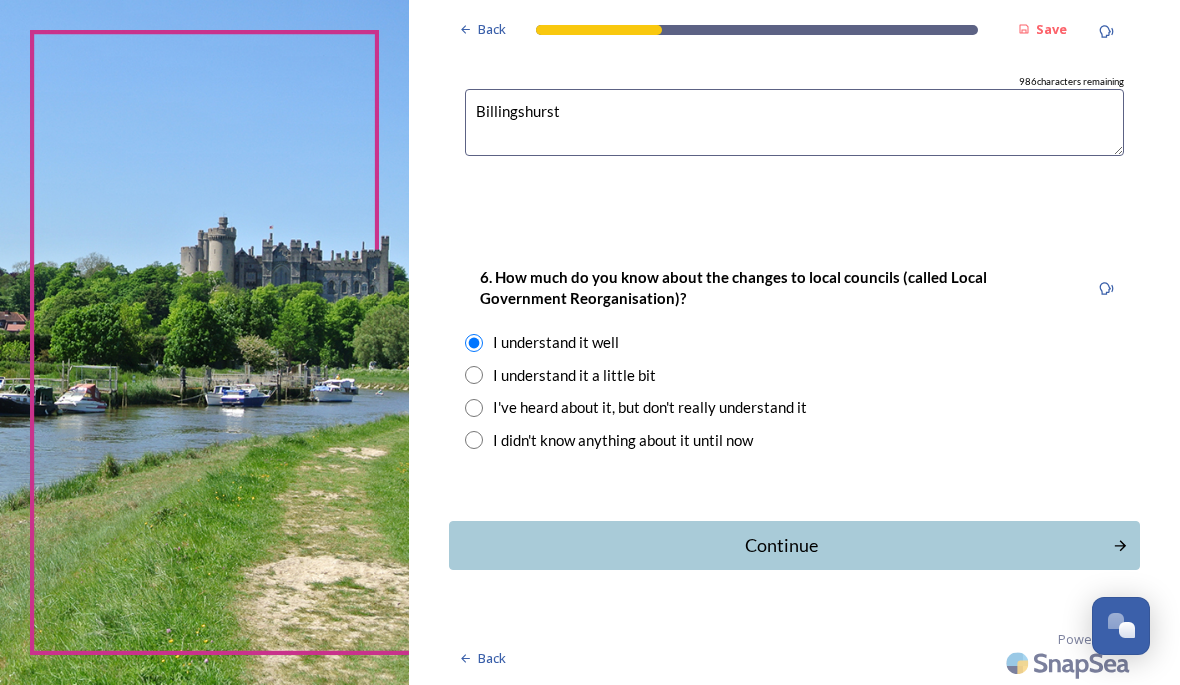 click on "Continue" at bounding box center (780, 545) 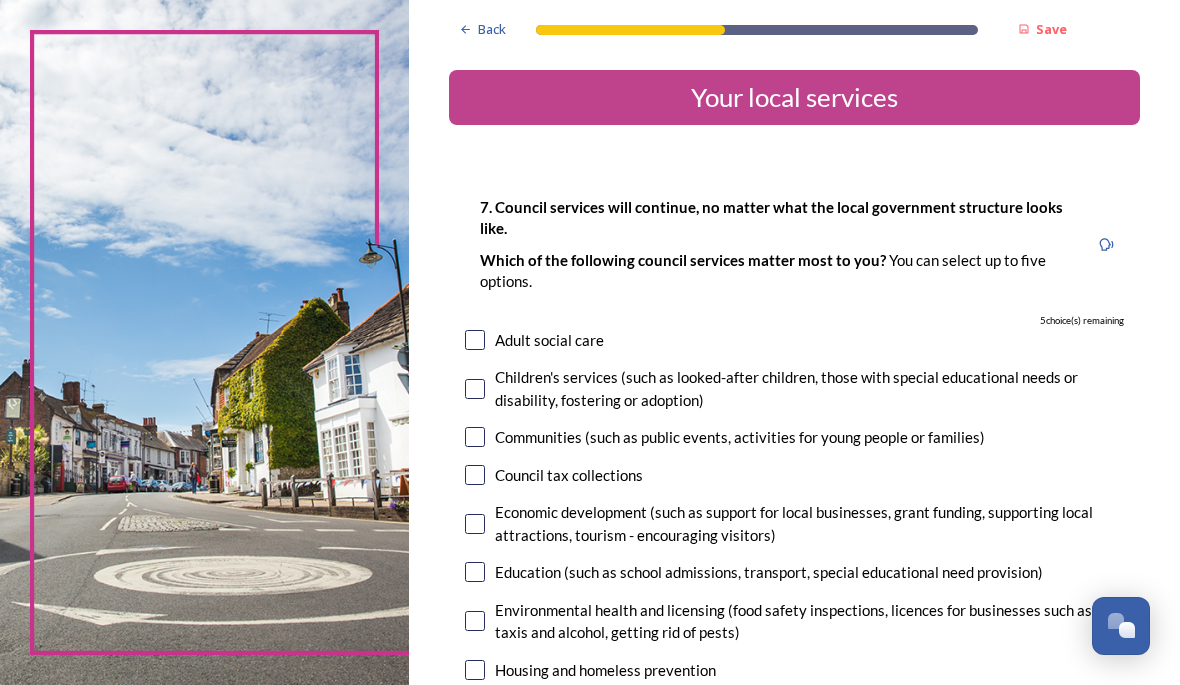 click at bounding box center (475, 437) 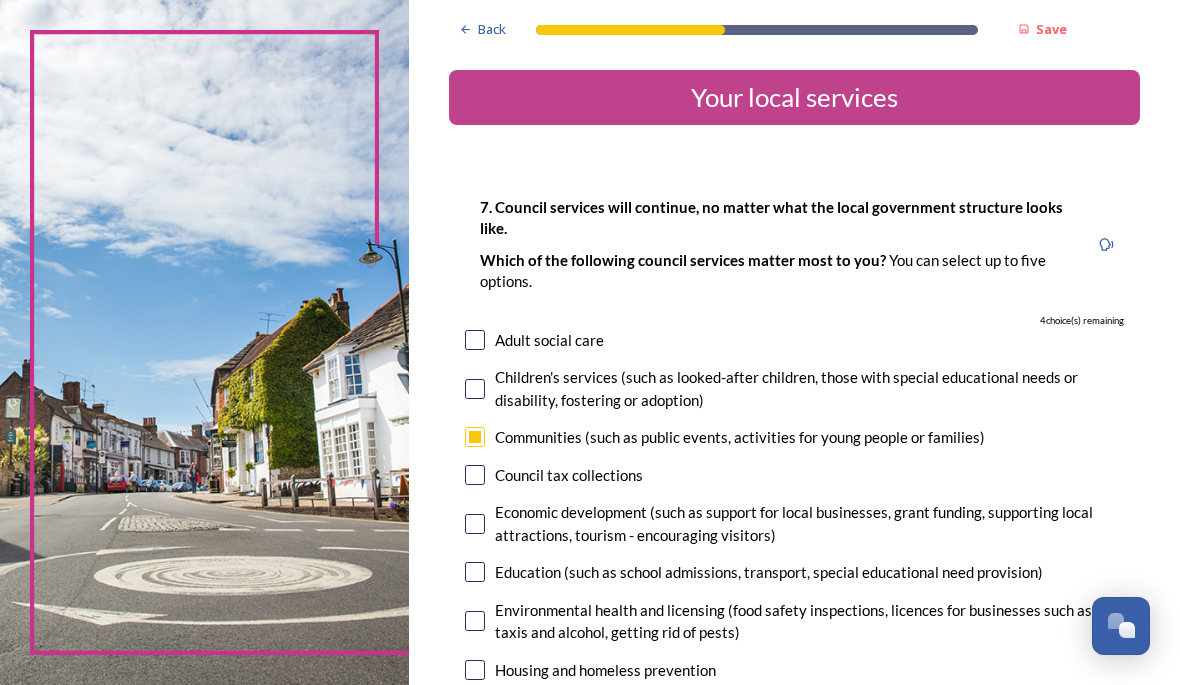 click at bounding box center [475, 524] 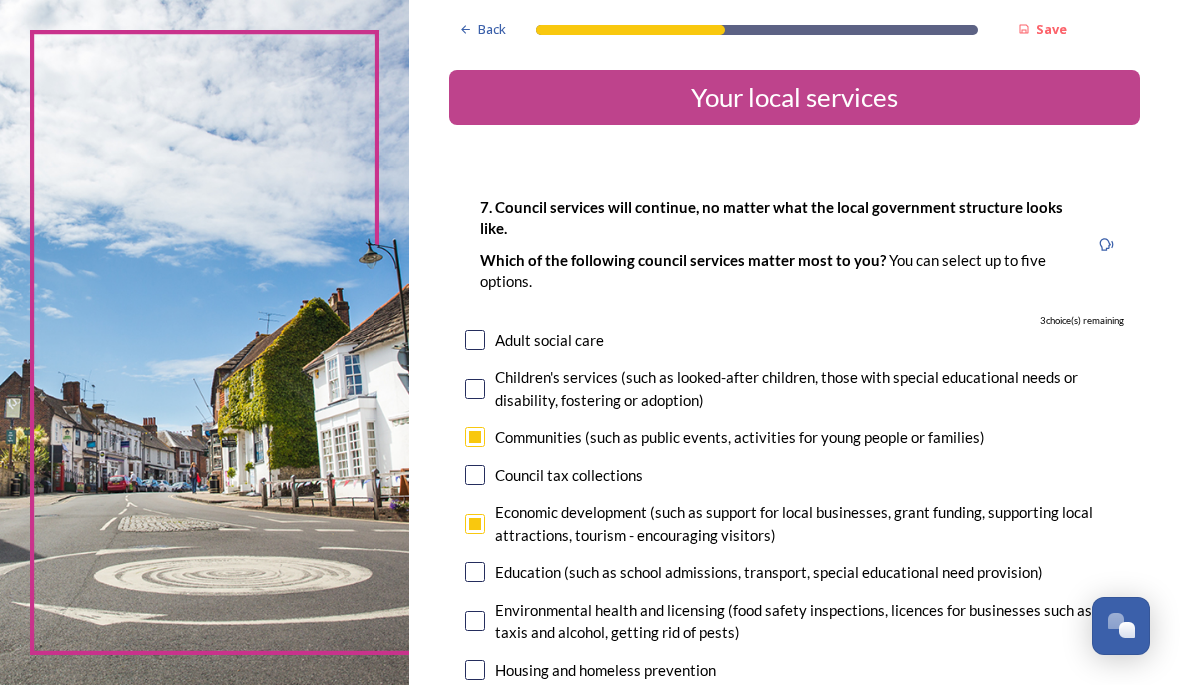 click at bounding box center (475, 670) 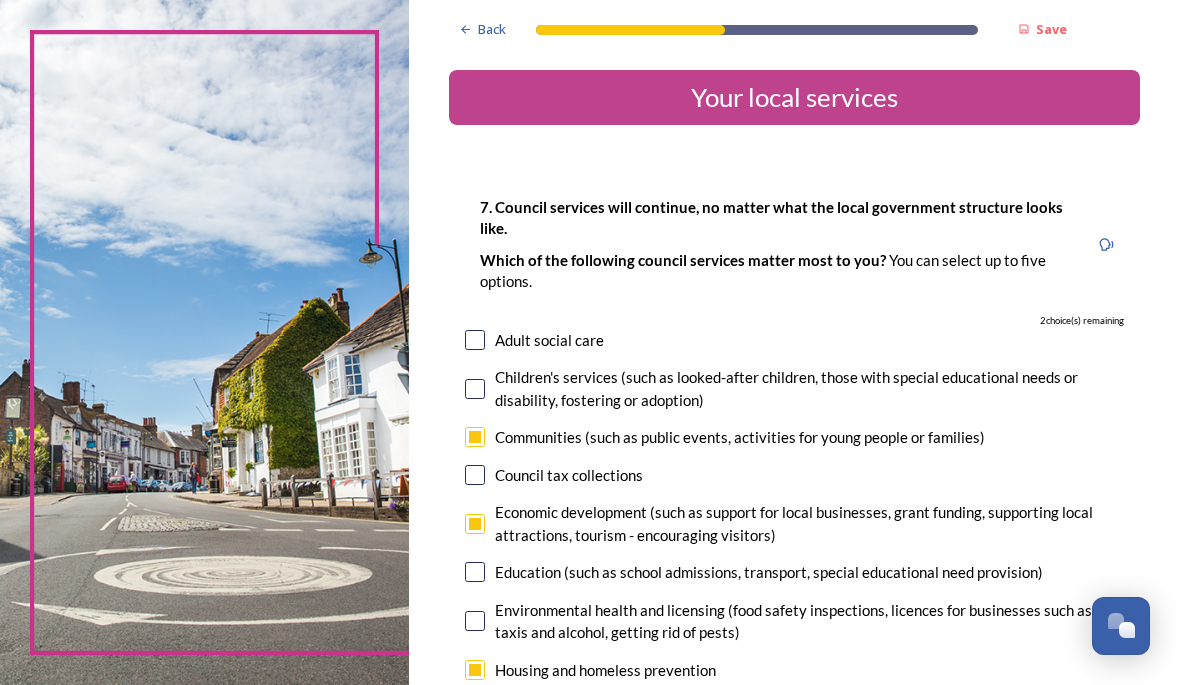 click at bounding box center [475, 572] 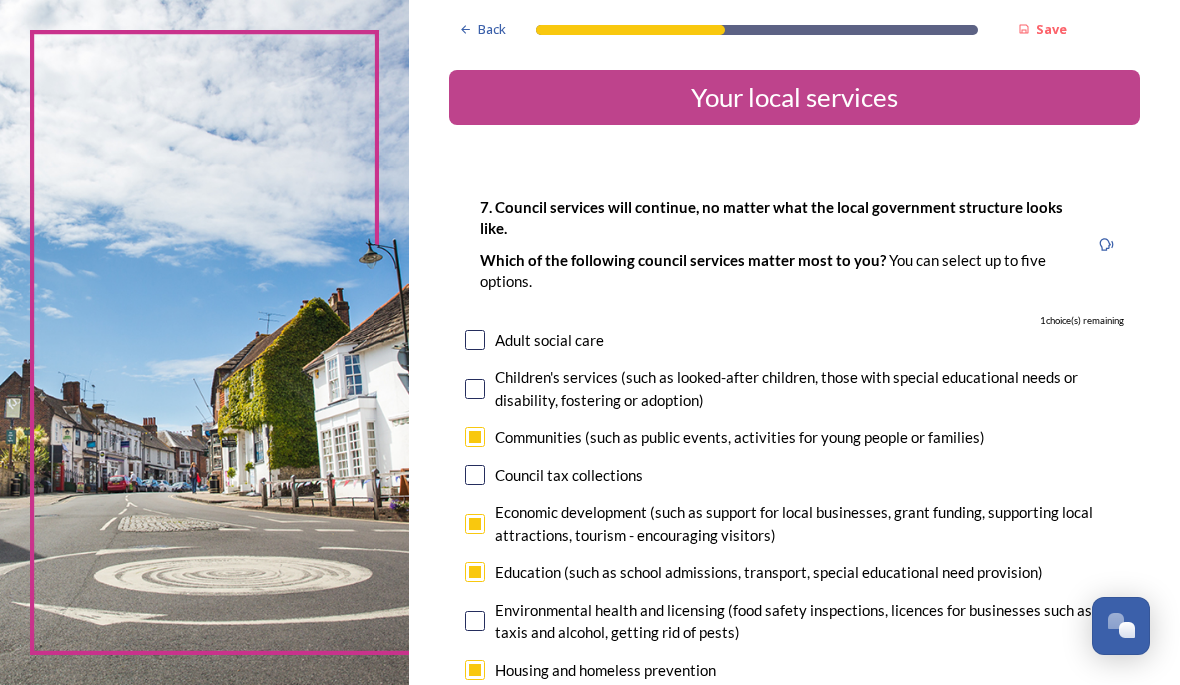 click at bounding box center [475, 389] 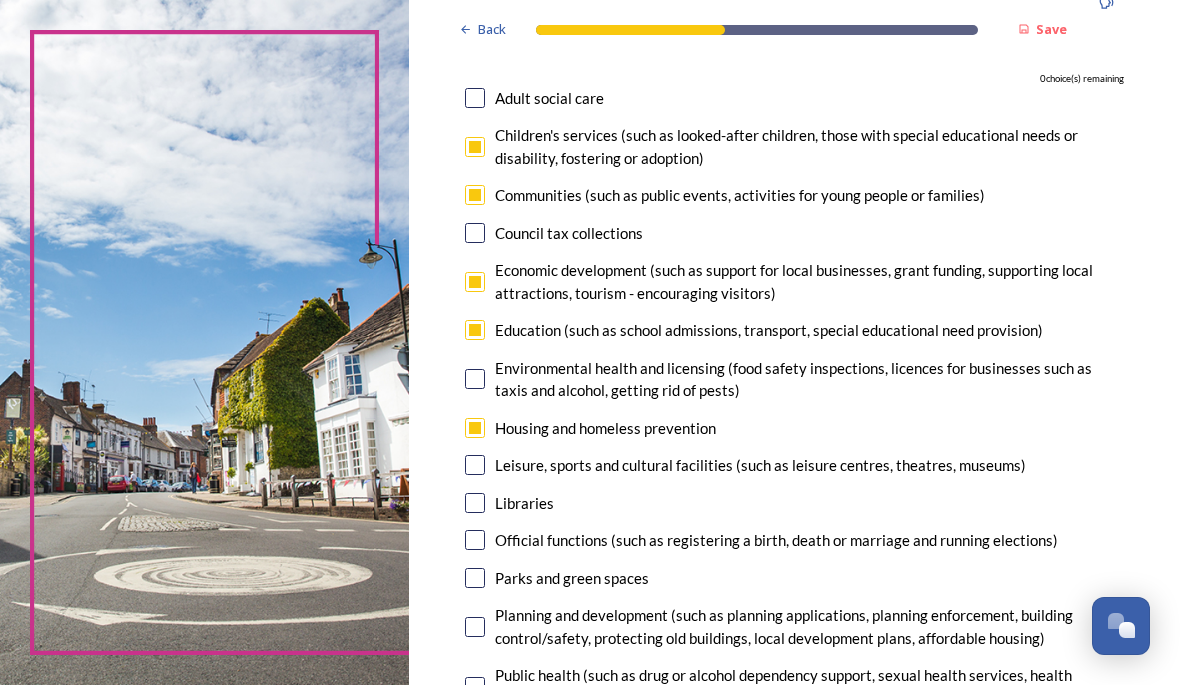 scroll, scrollTop: 239, scrollLeft: 0, axis: vertical 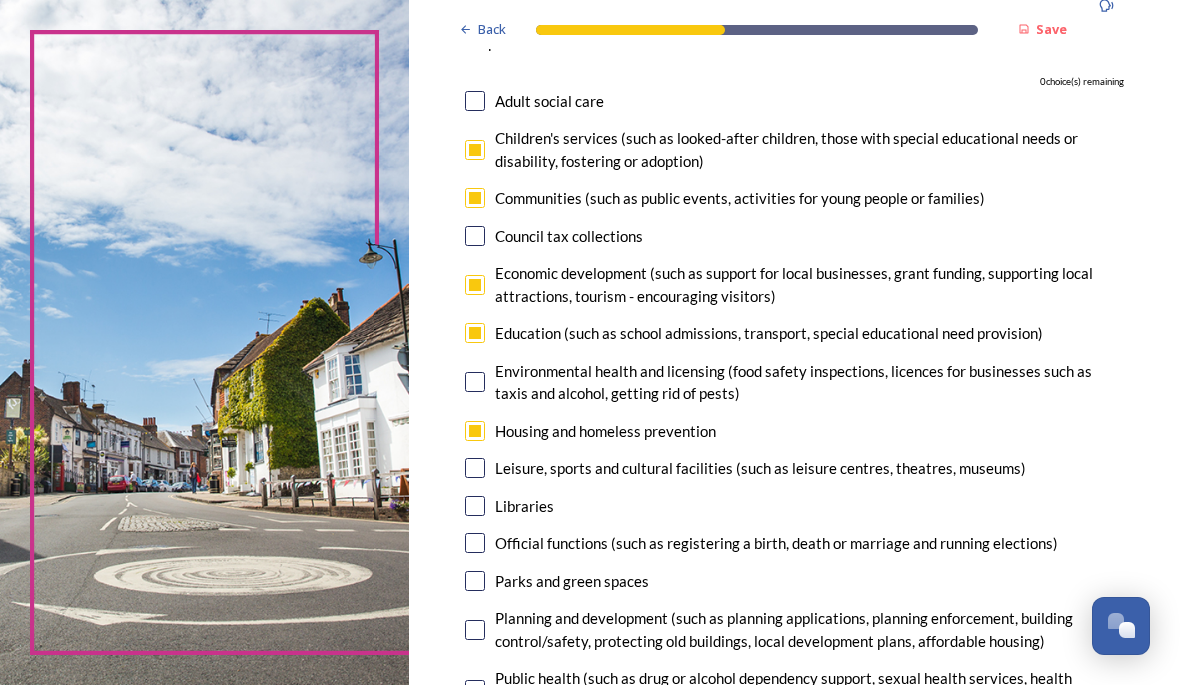 click at bounding box center (475, 150) 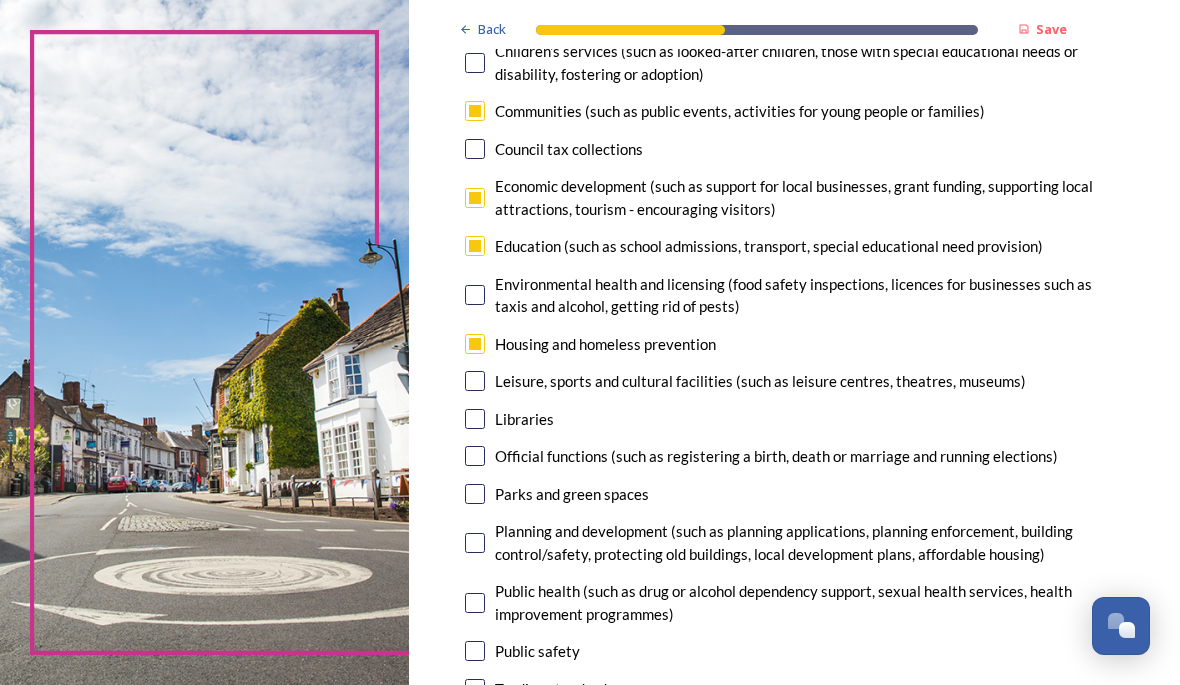 scroll, scrollTop: 335, scrollLeft: 0, axis: vertical 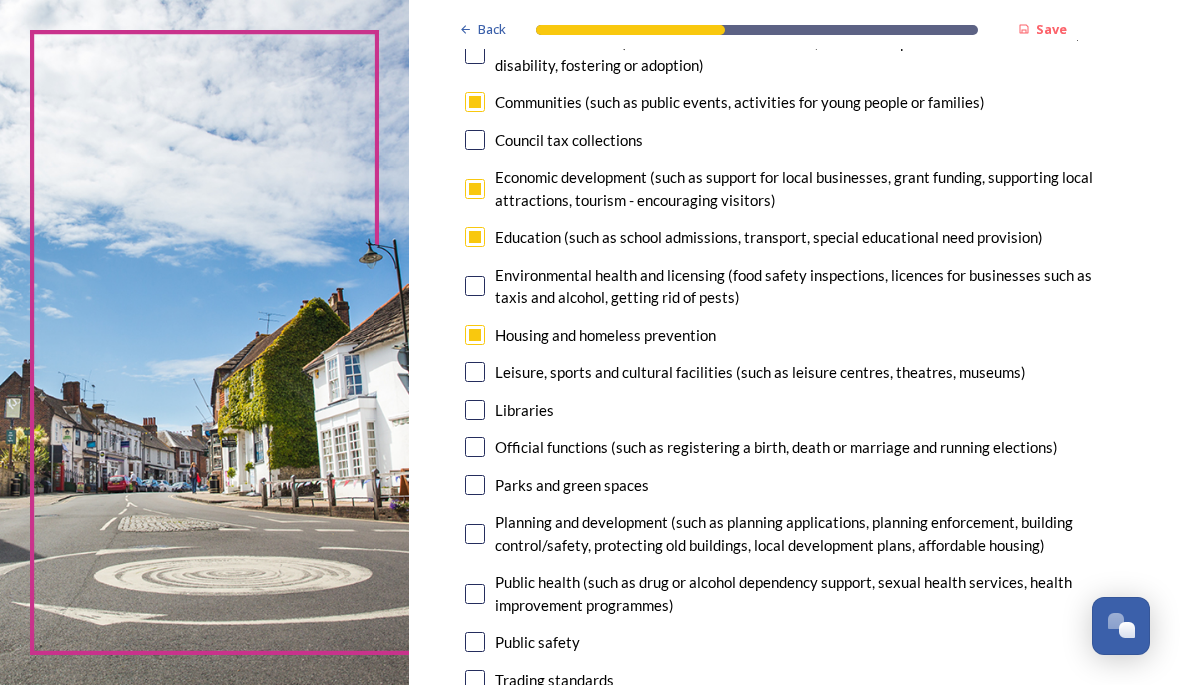click at bounding box center (475, 485) 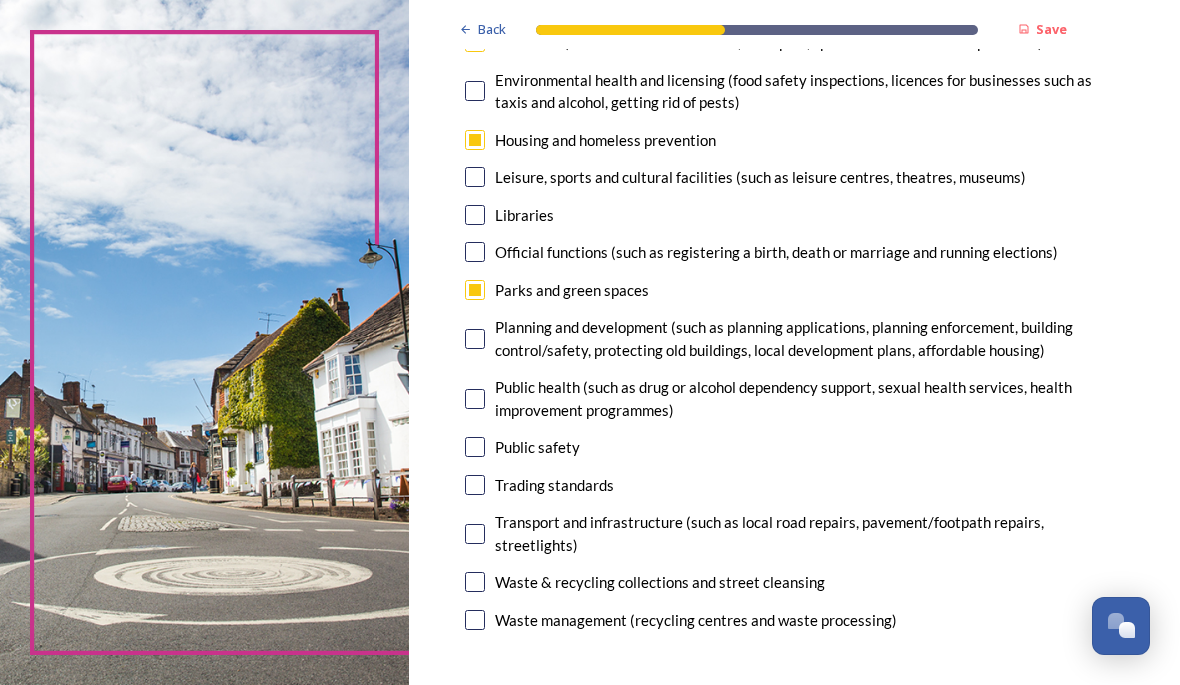 scroll, scrollTop: 530, scrollLeft: 0, axis: vertical 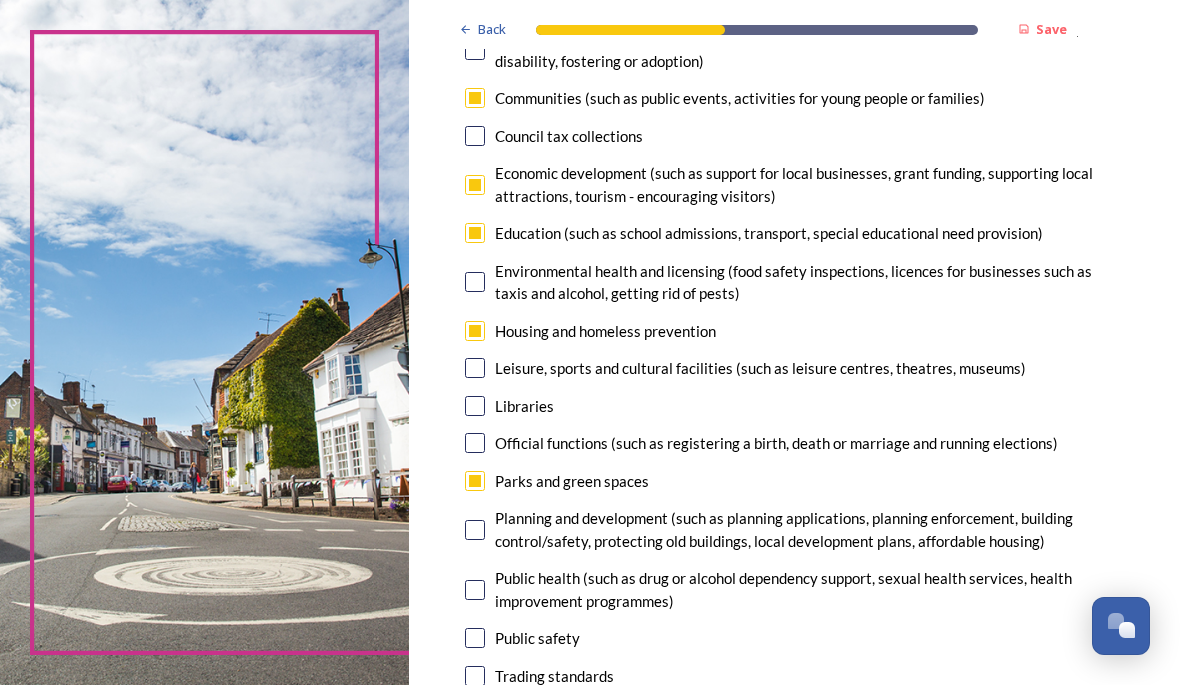 click at bounding box center (475, 331) 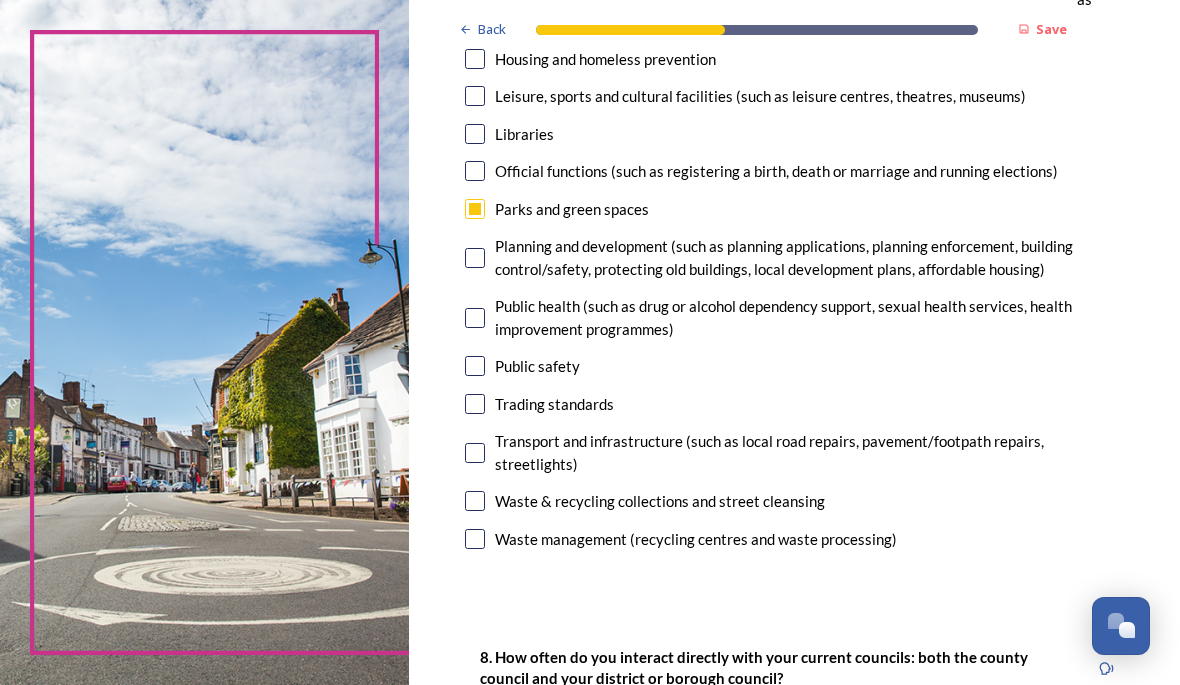 scroll, scrollTop: 611, scrollLeft: 0, axis: vertical 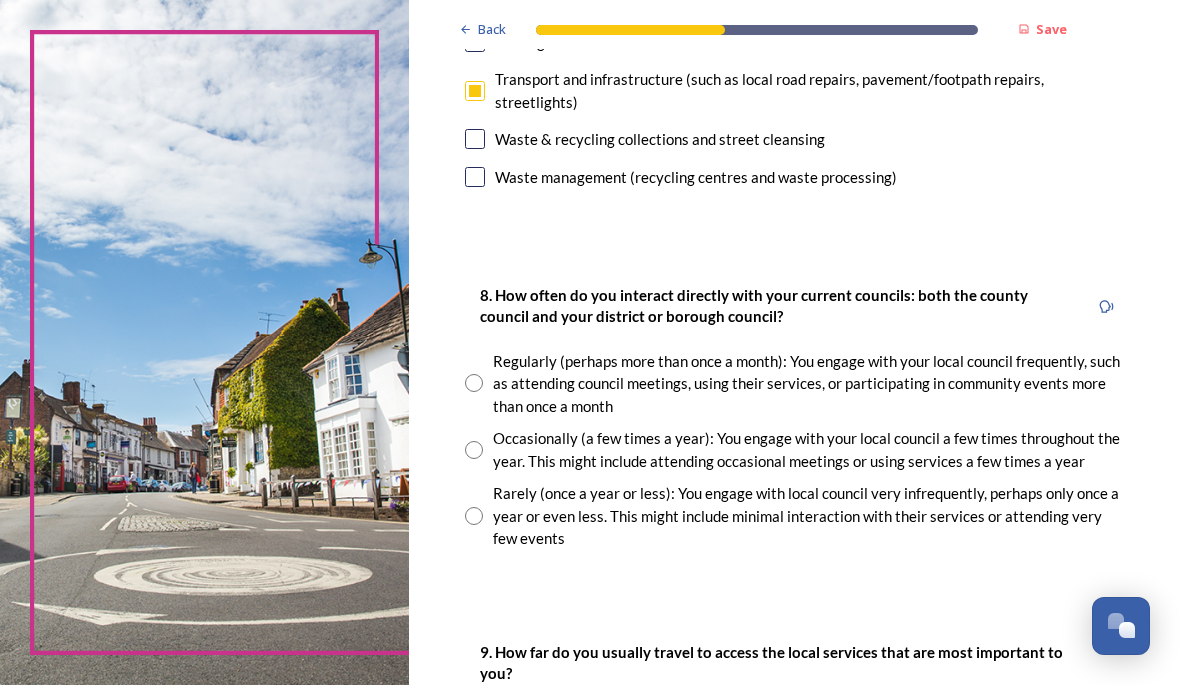 click at bounding box center (474, 383) 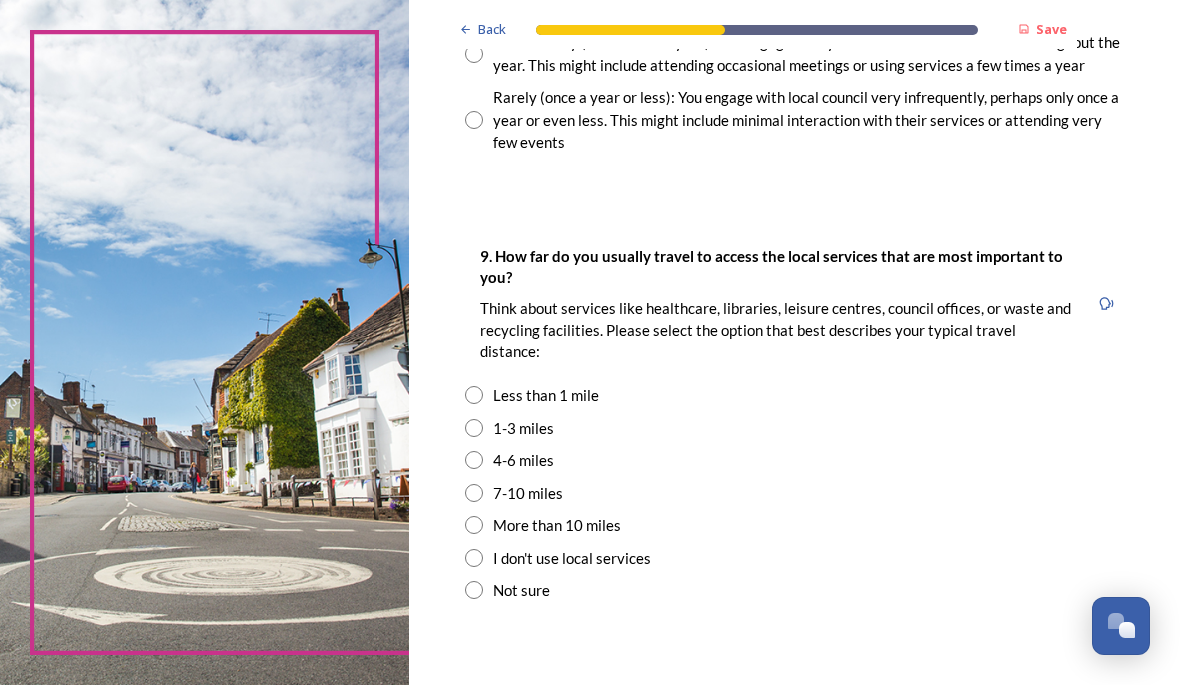 scroll, scrollTop: 1395, scrollLeft: 0, axis: vertical 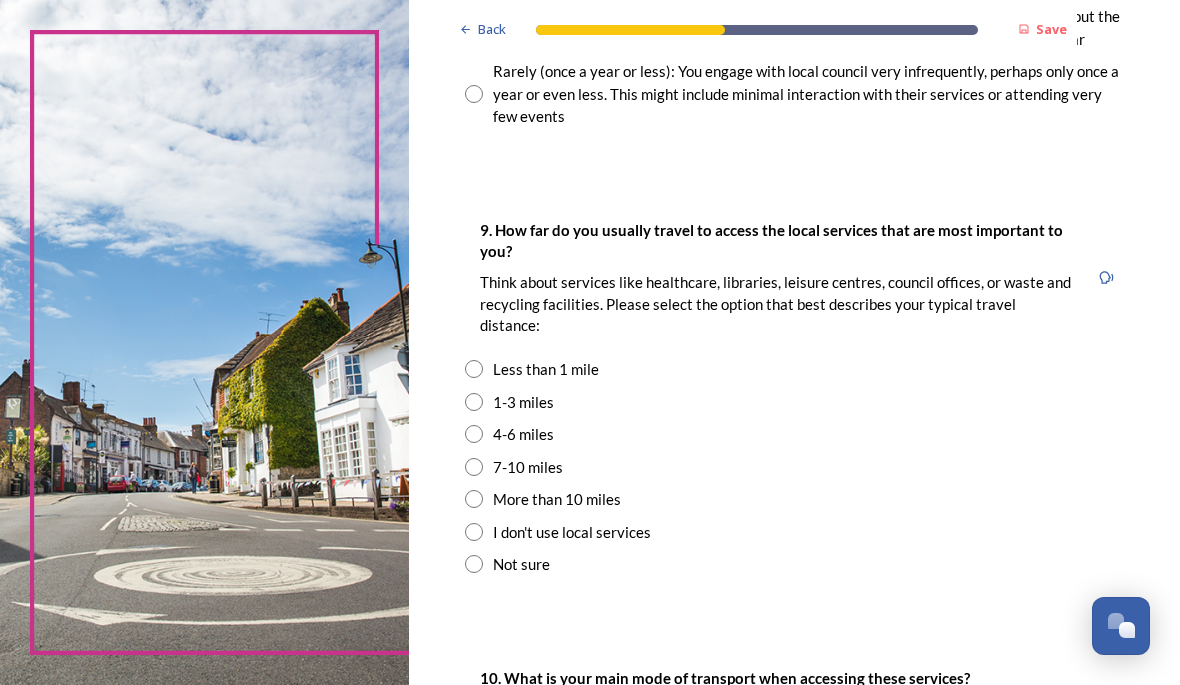 click at bounding box center (474, 369) 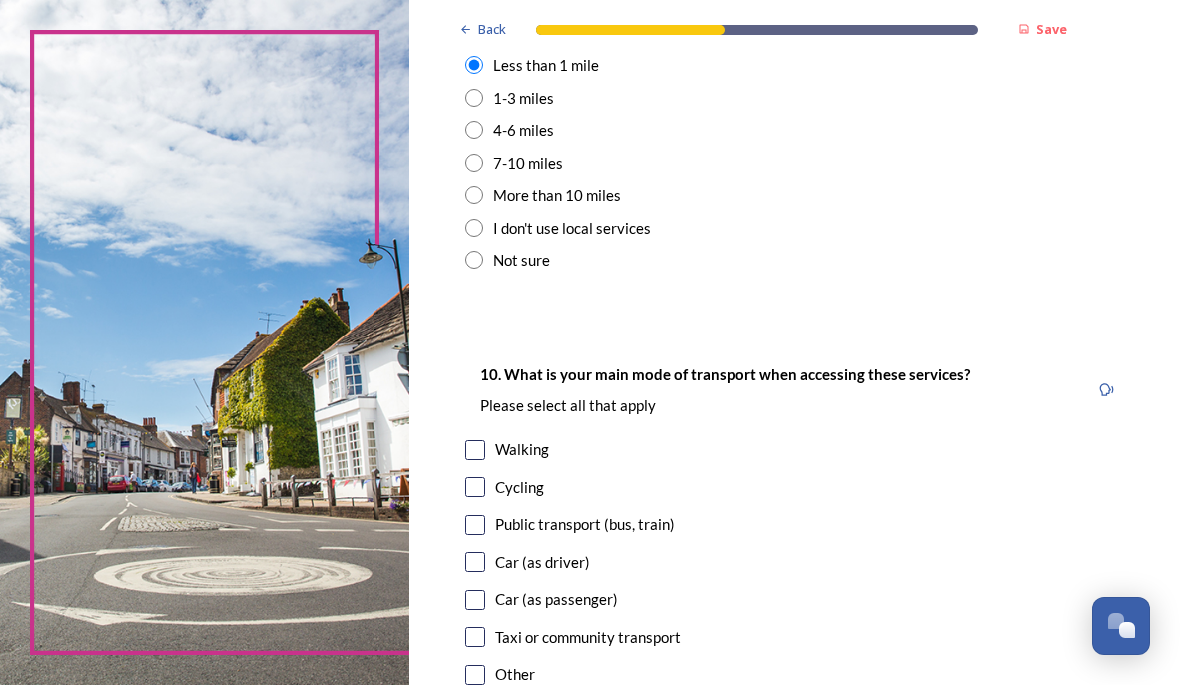 scroll, scrollTop: 1699, scrollLeft: 0, axis: vertical 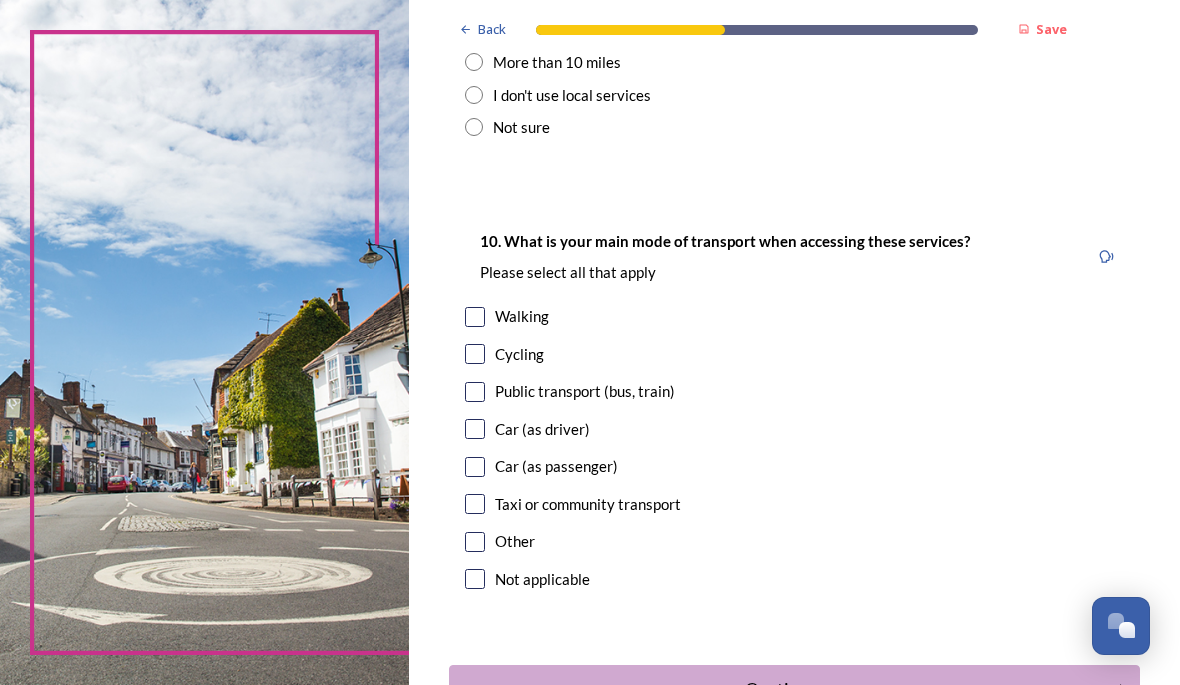 click at bounding box center [475, 429] 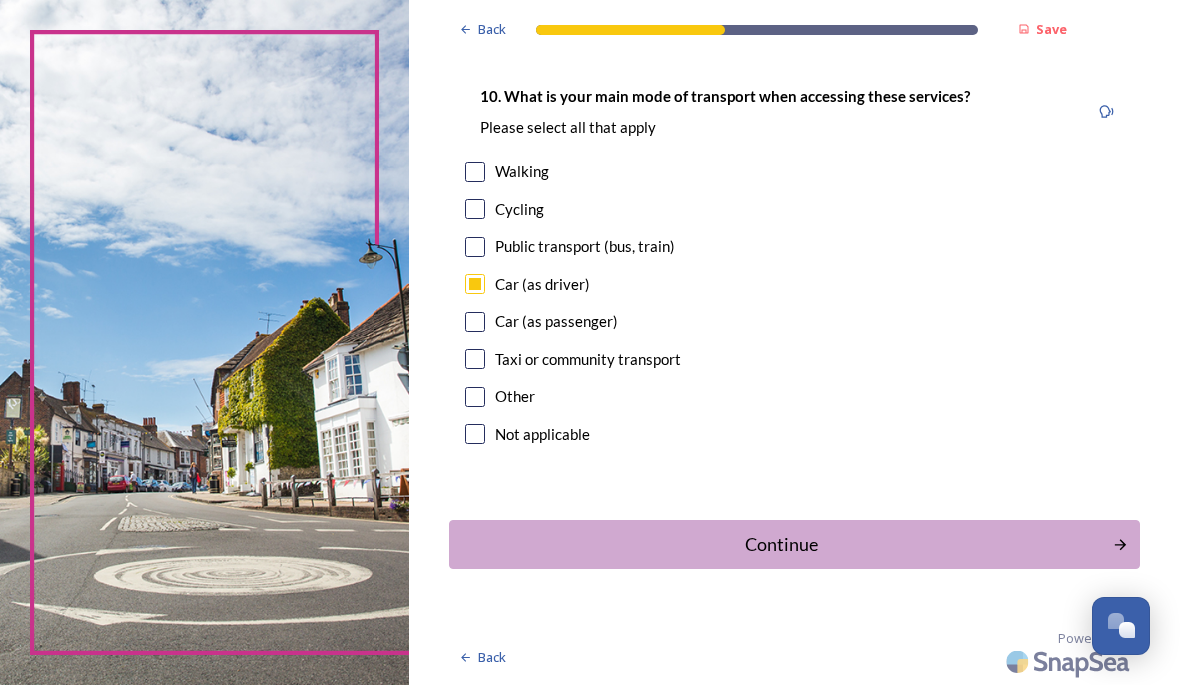scroll, scrollTop: 1992, scrollLeft: 0, axis: vertical 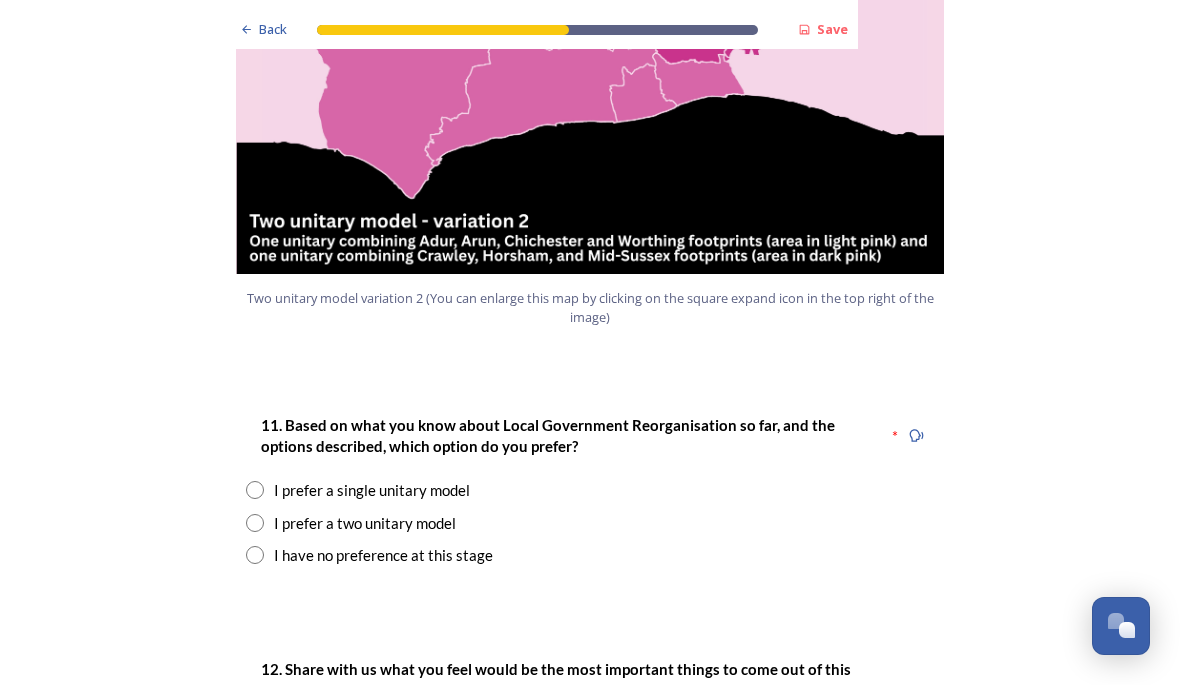 click at bounding box center [255, 523] 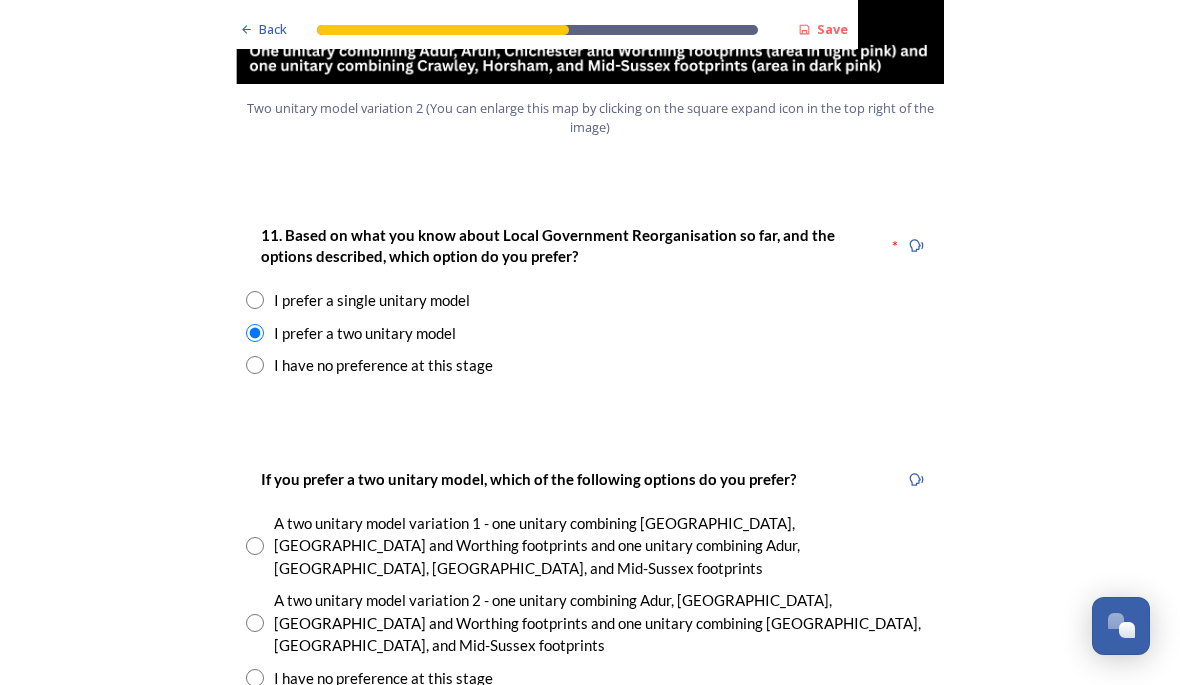scroll, scrollTop: 2578, scrollLeft: 0, axis: vertical 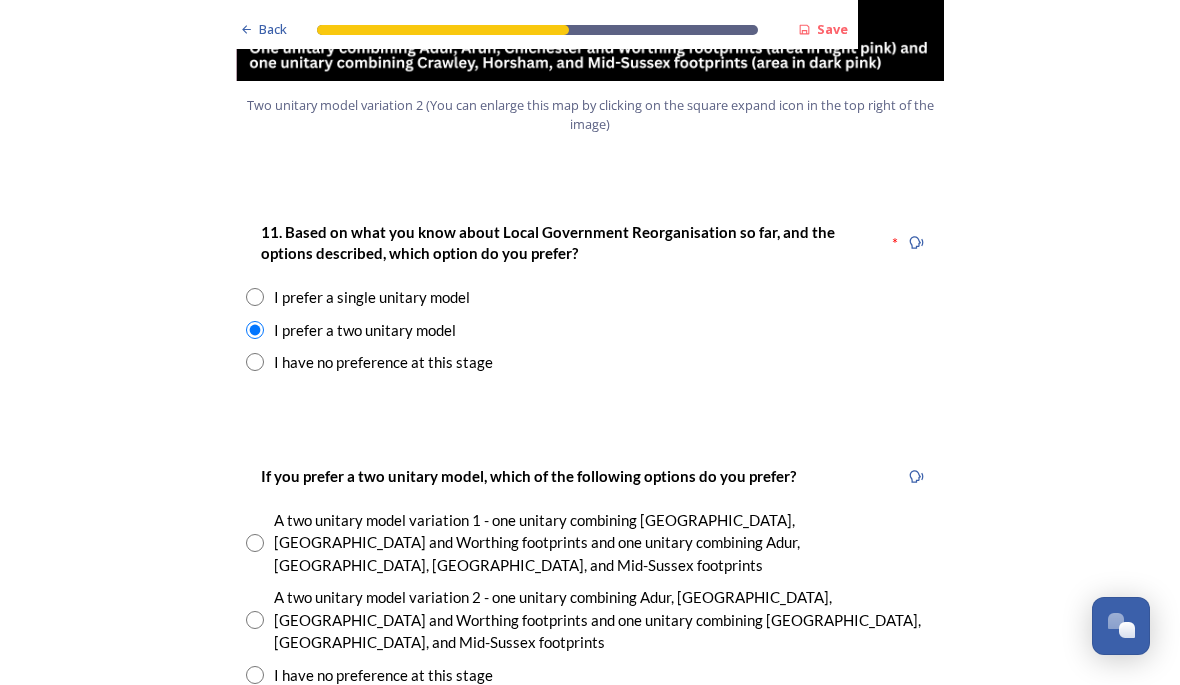 click at bounding box center [255, 543] 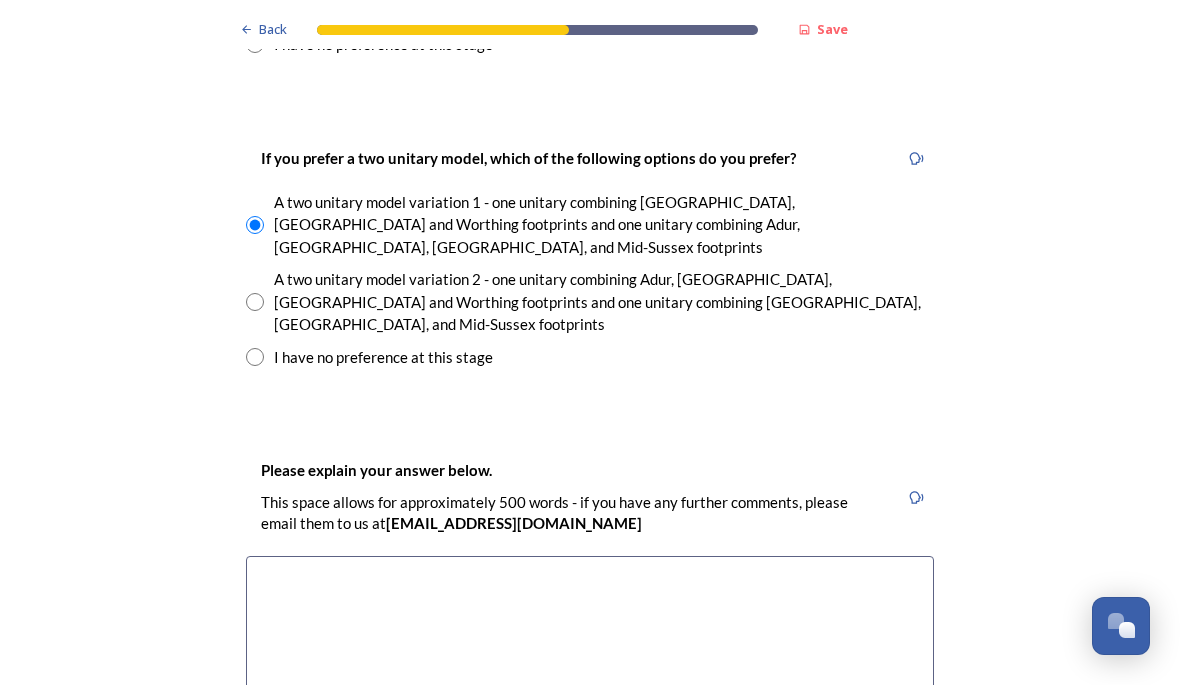 scroll, scrollTop: 2911, scrollLeft: 0, axis: vertical 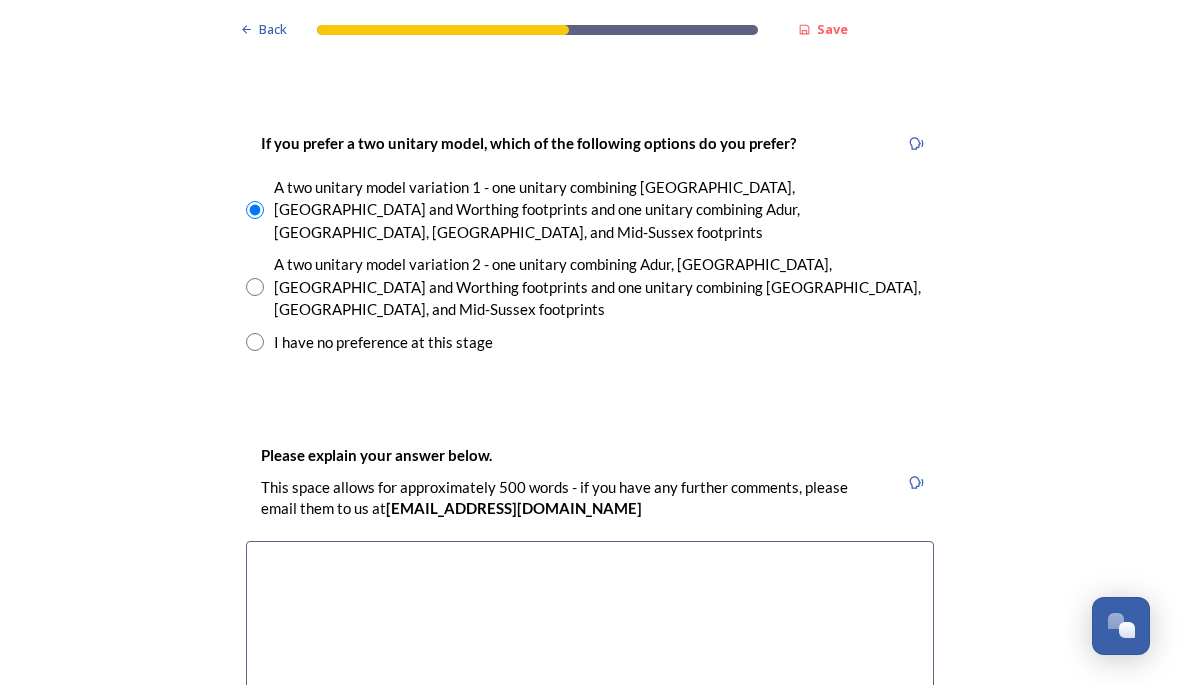 click at bounding box center [590, 653] 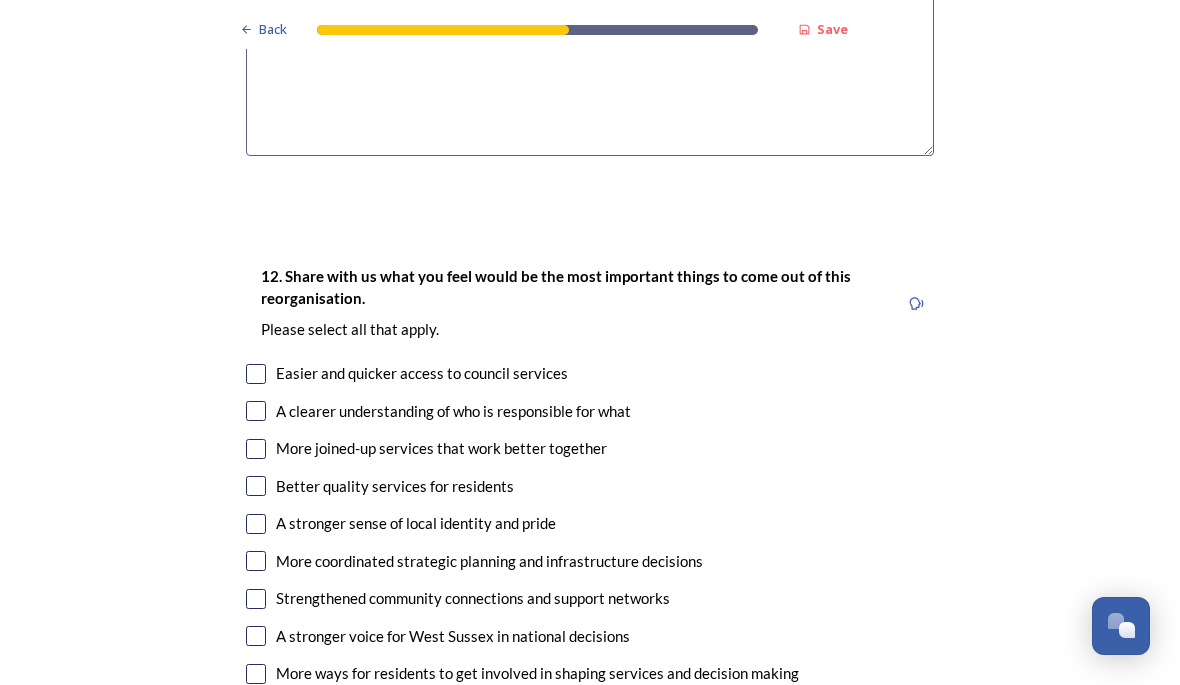 scroll, scrollTop: 3532, scrollLeft: 0, axis: vertical 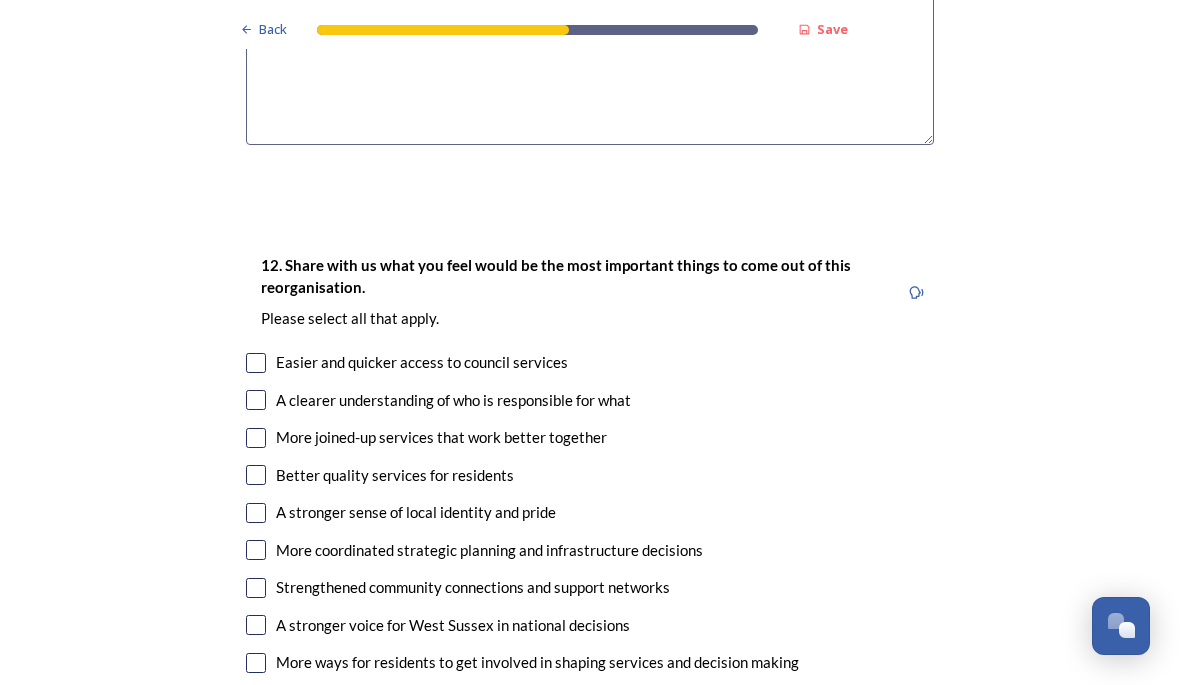 type on "A single unitary would be far too big to maintain local connection.  The existing WSCC is evidence of this." 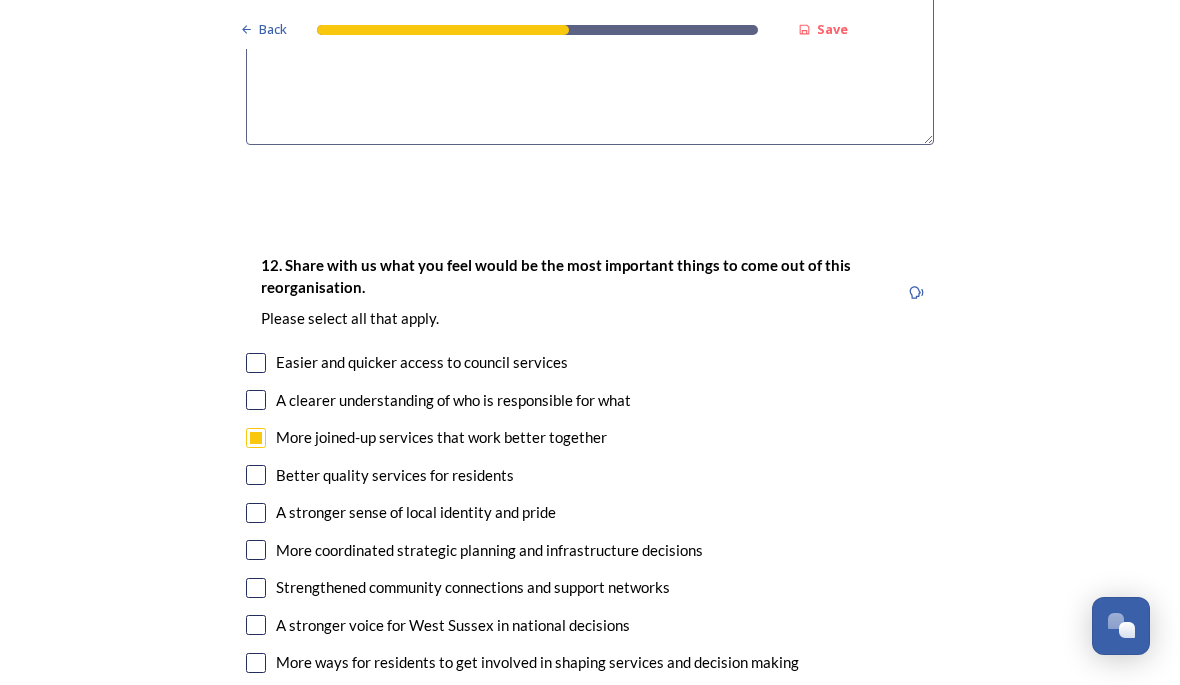 click at bounding box center [256, 475] 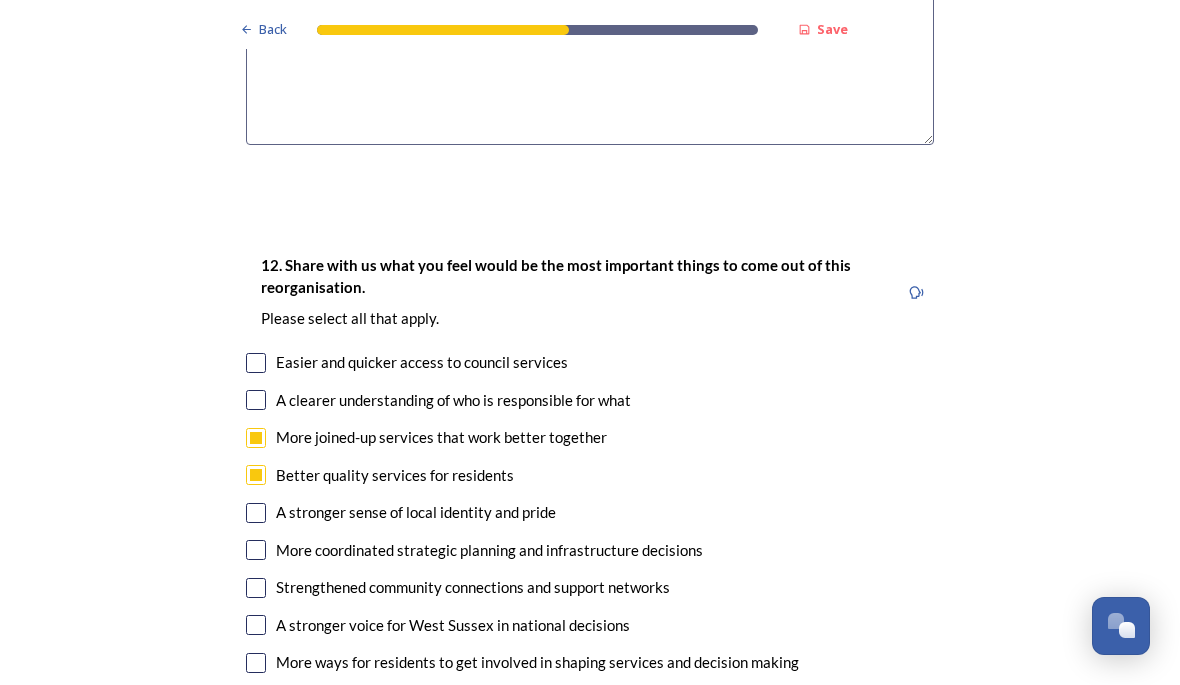 click at bounding box center (256, 550) 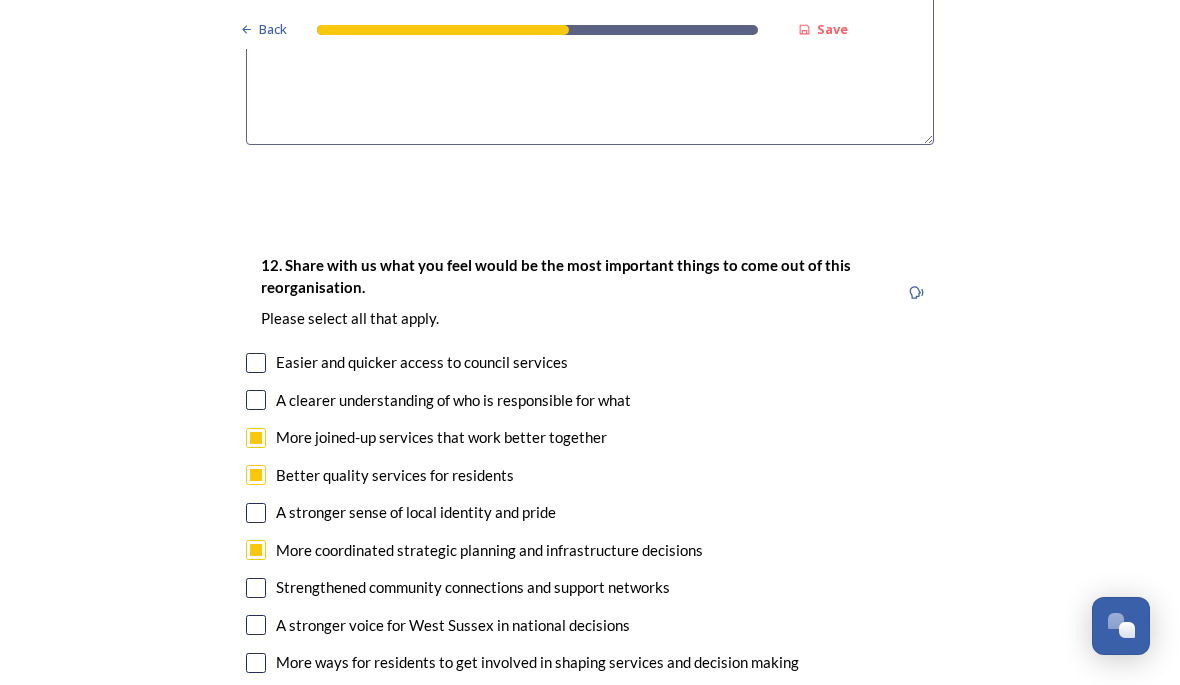 click at bounding box center (256, 700) 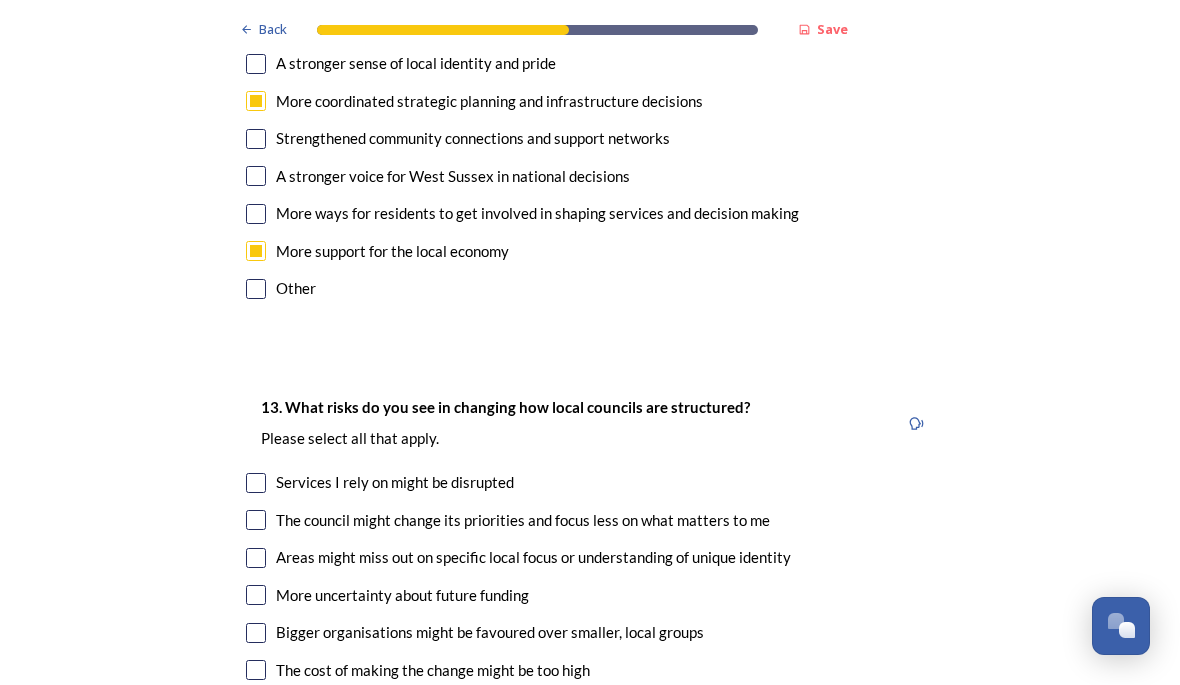 scroll, scrollTop: 4000, scrollLeft: 0, axis: vertical 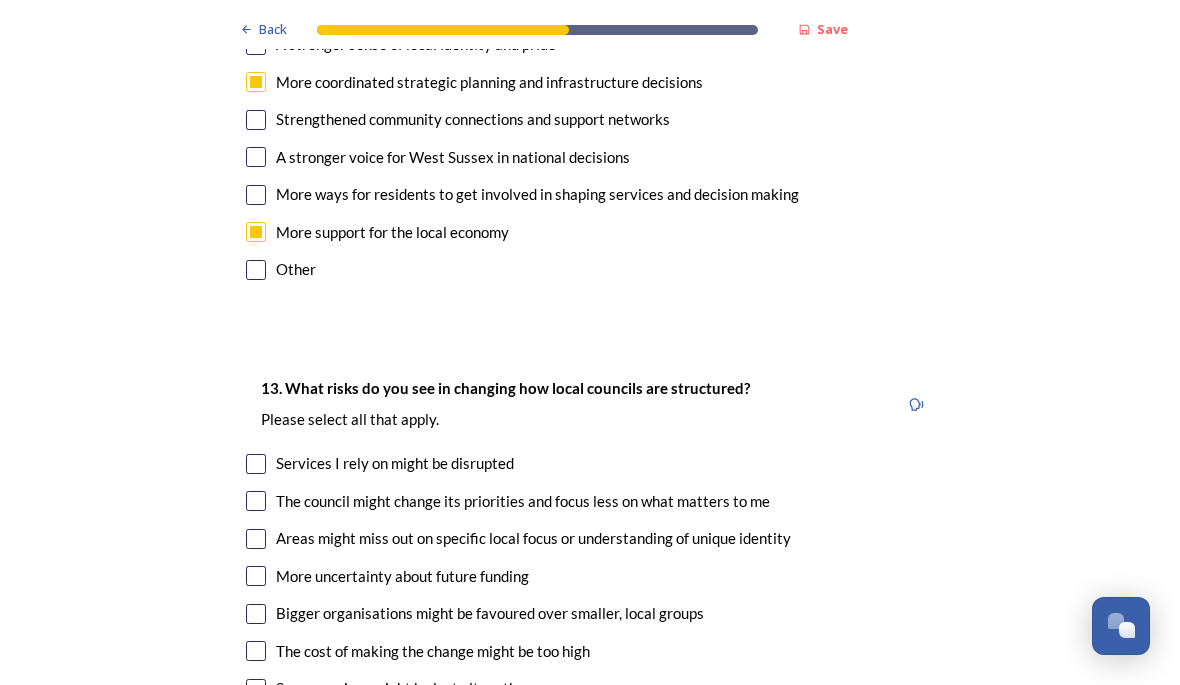 click at bounding box center [256, 501] 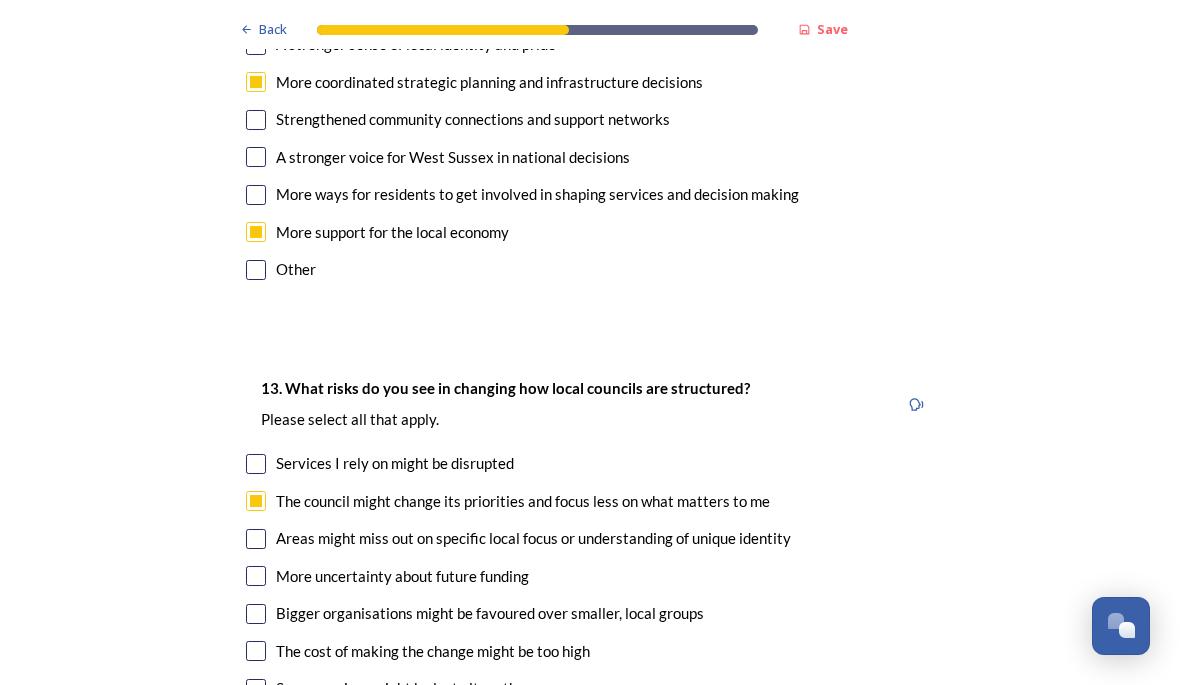 click at bounding box center [256, 539] 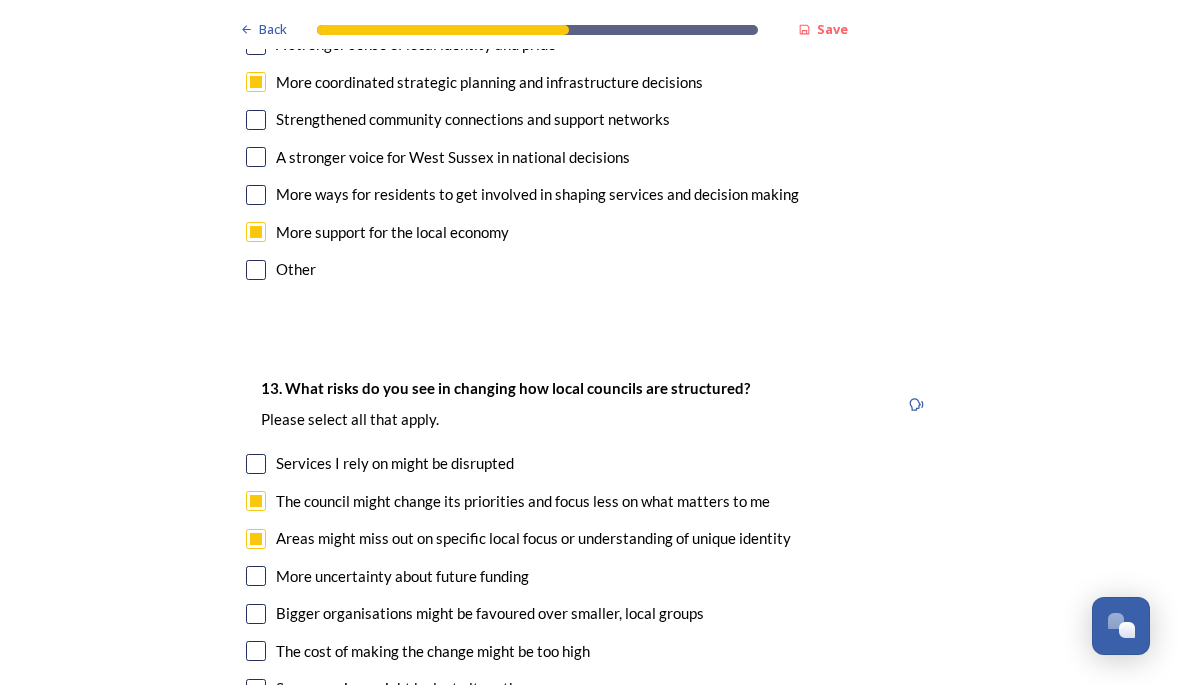 click at bounding box center (256, 689) 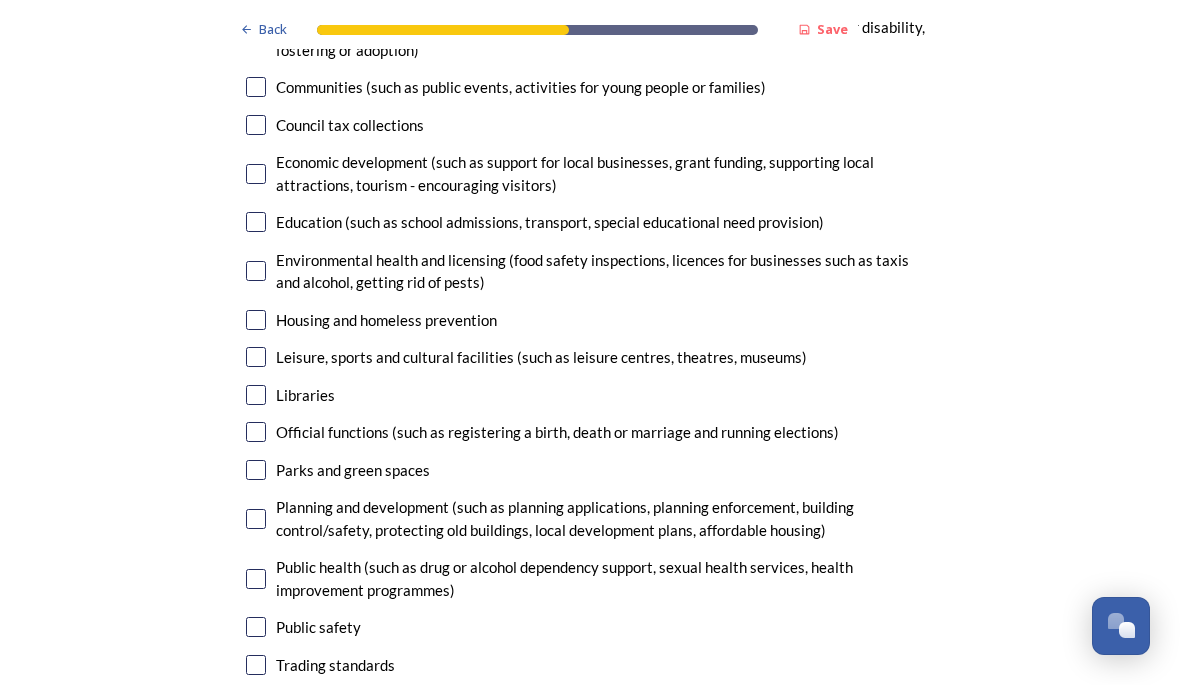 scroll, scrollTop: 5025, scrollLeft: 0, axis: vertical 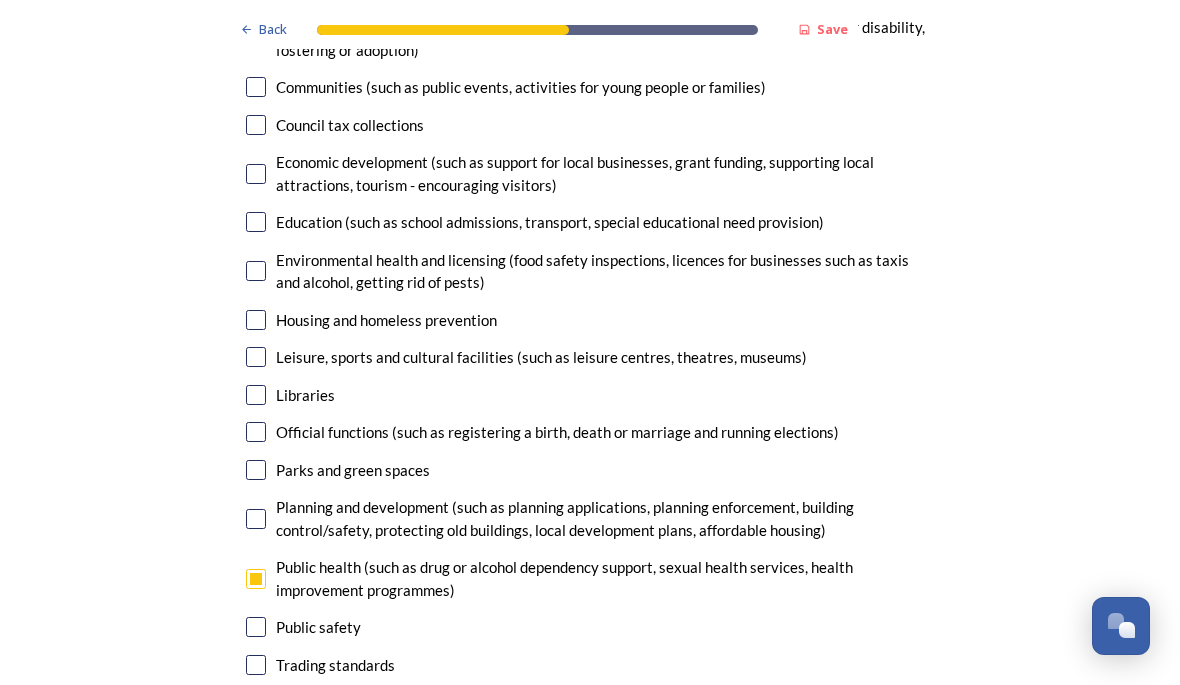 click at bounding box center (256, 702) 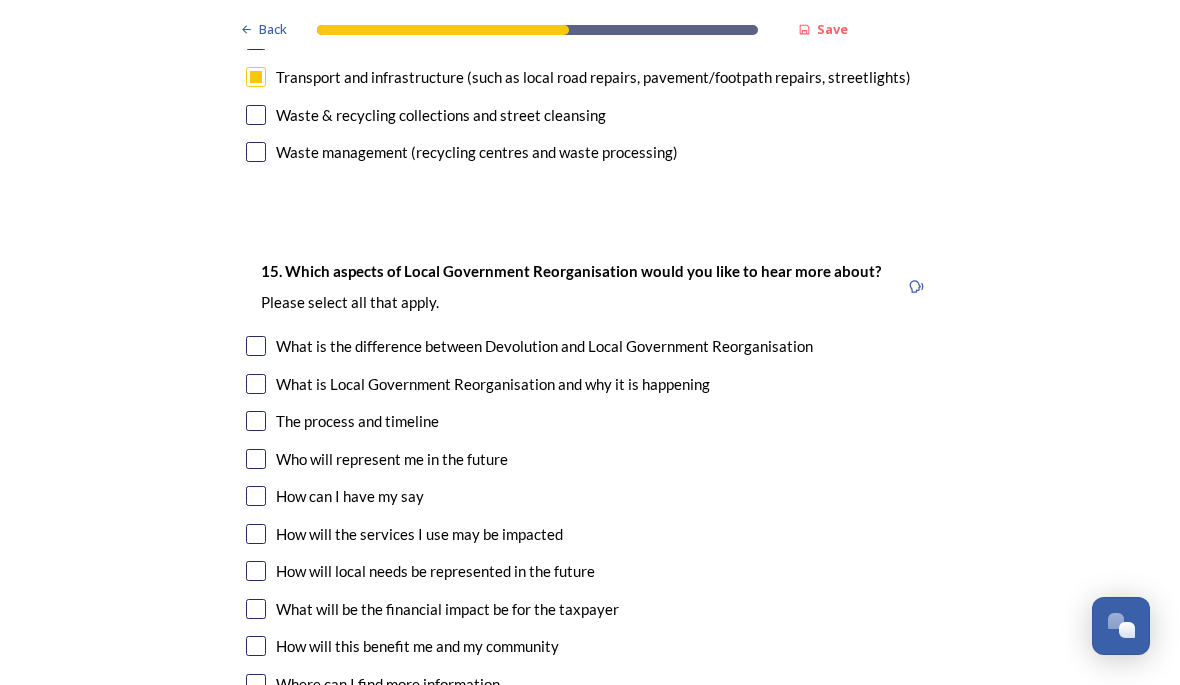 scroll, scrollTop: 5650, scrollLeft: 0, axis: vertical 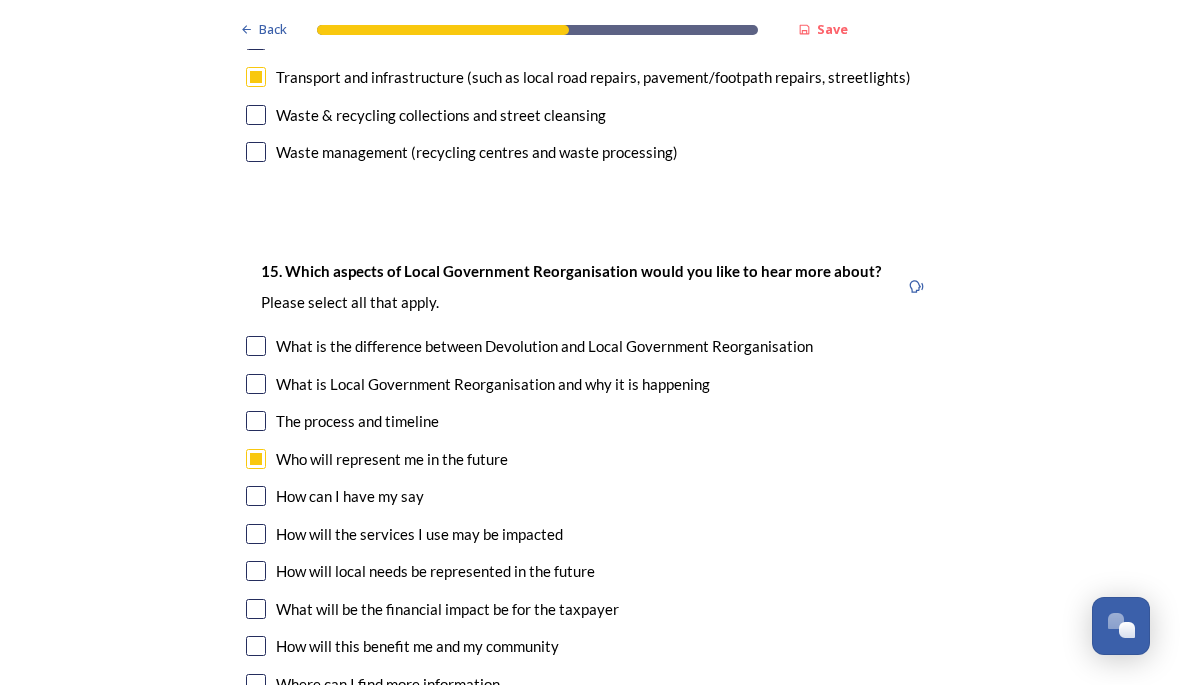 click at bounding box center (256, 534) 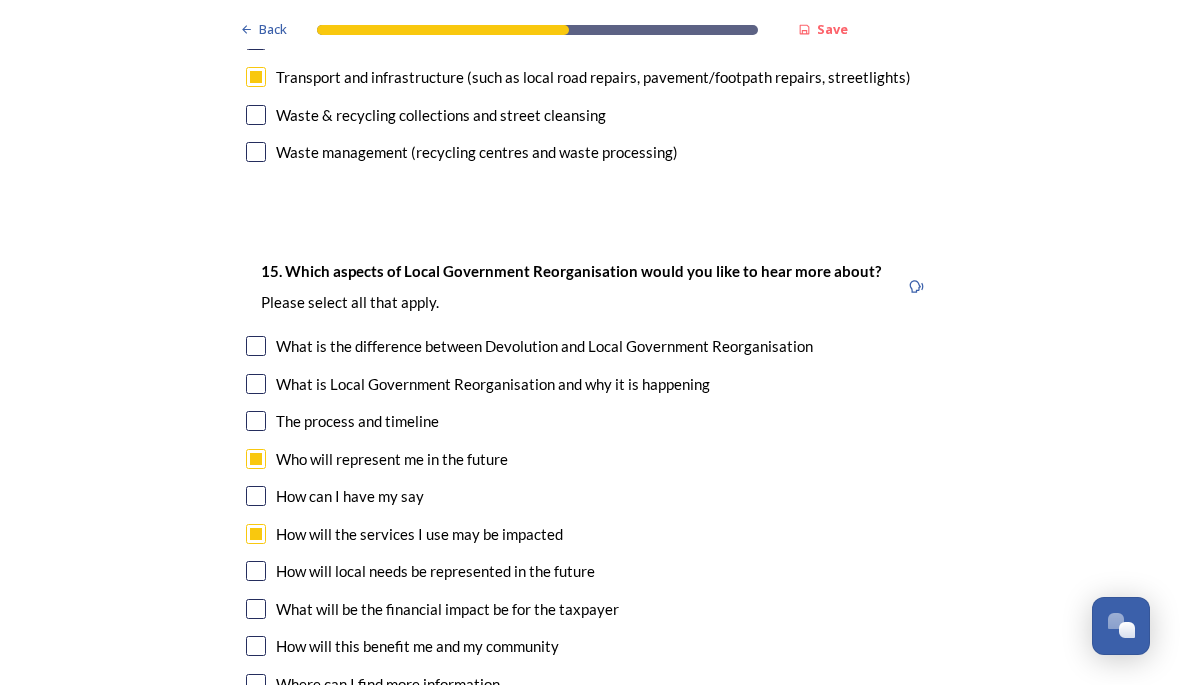 click at bounding box center (256, 571) 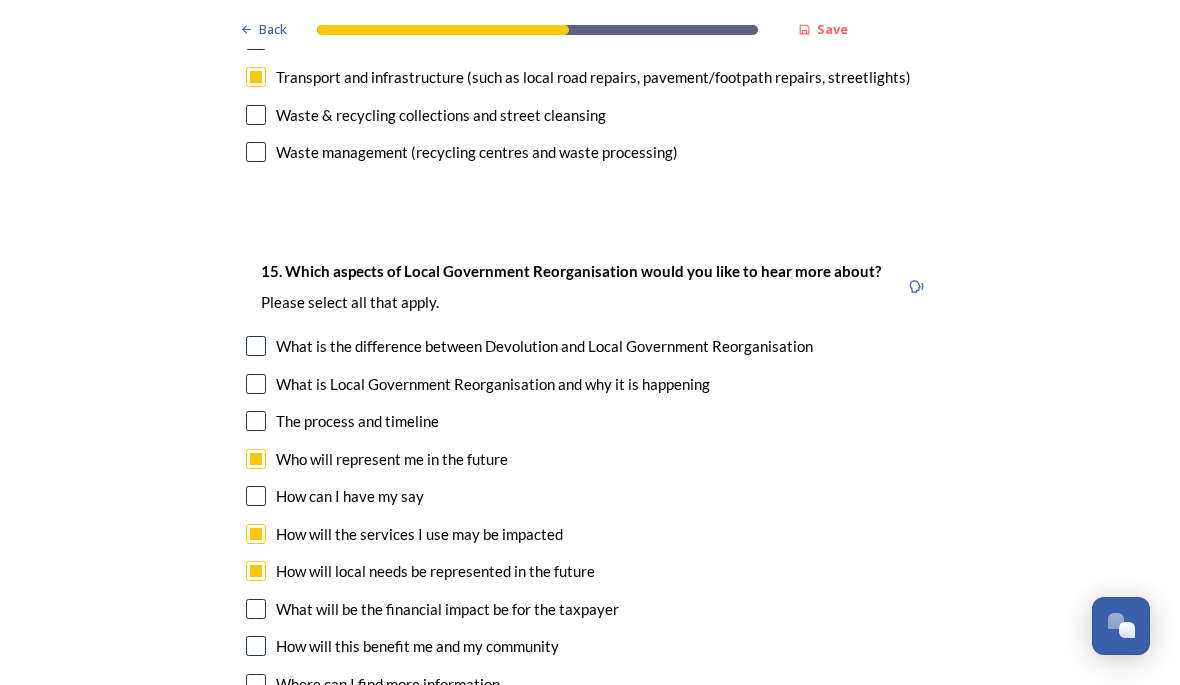 click at bounding box center [256, 609] 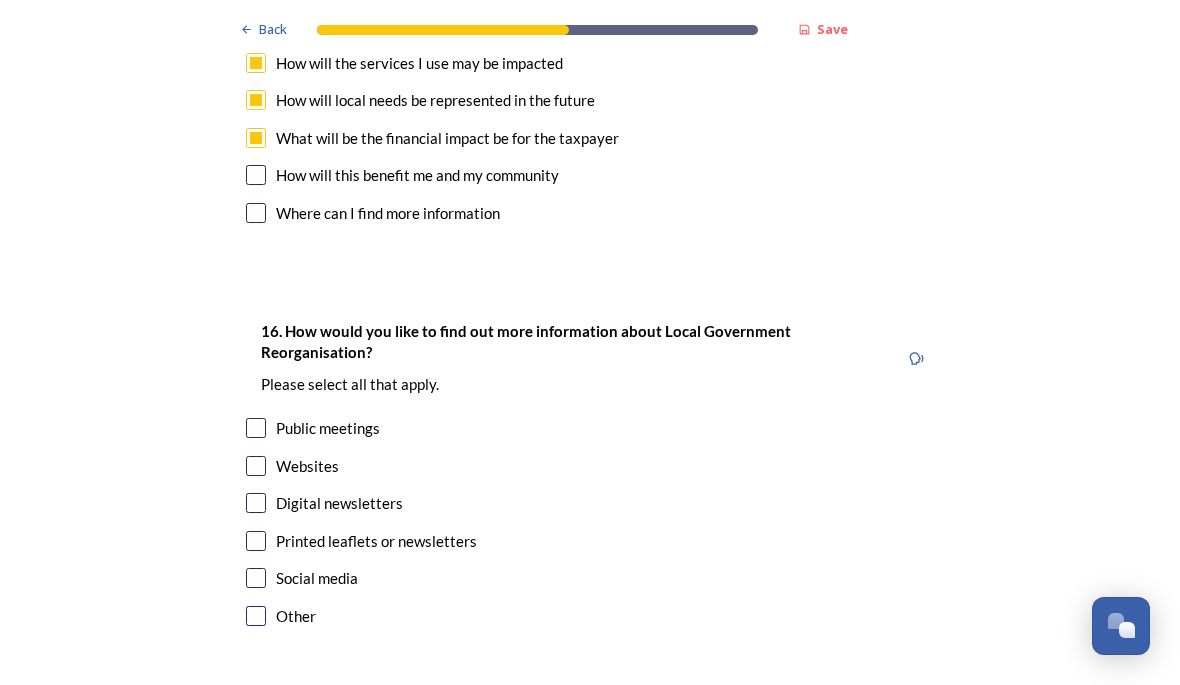 scroll, scrollTop: 6121, scrollLeft: 0, axis: vertical 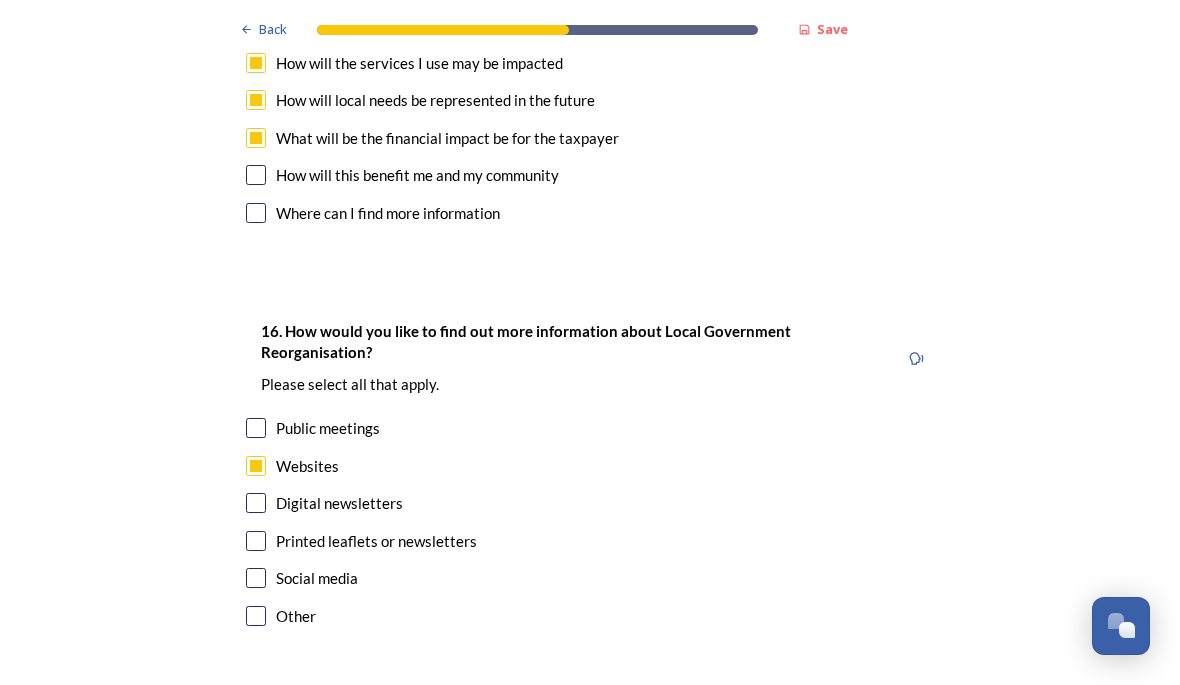 click on "Continue" at bounding box center (576, 726) 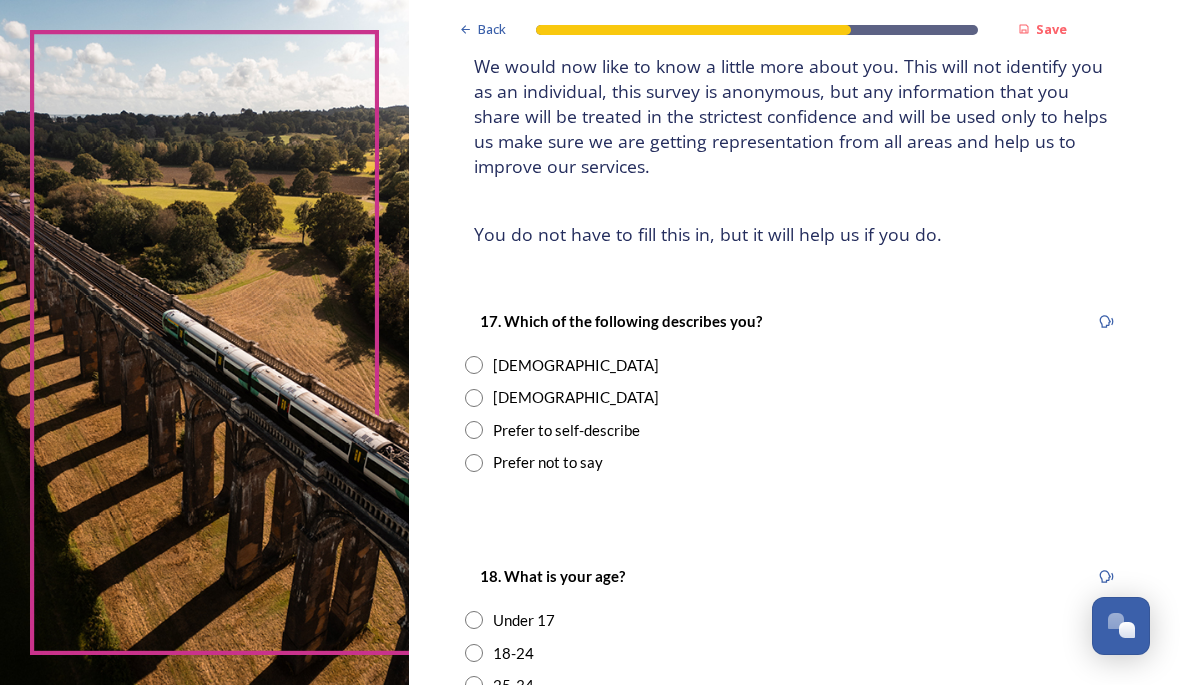 scroll, scrollTop: 143, scrollLeft: 0, axis: vertical 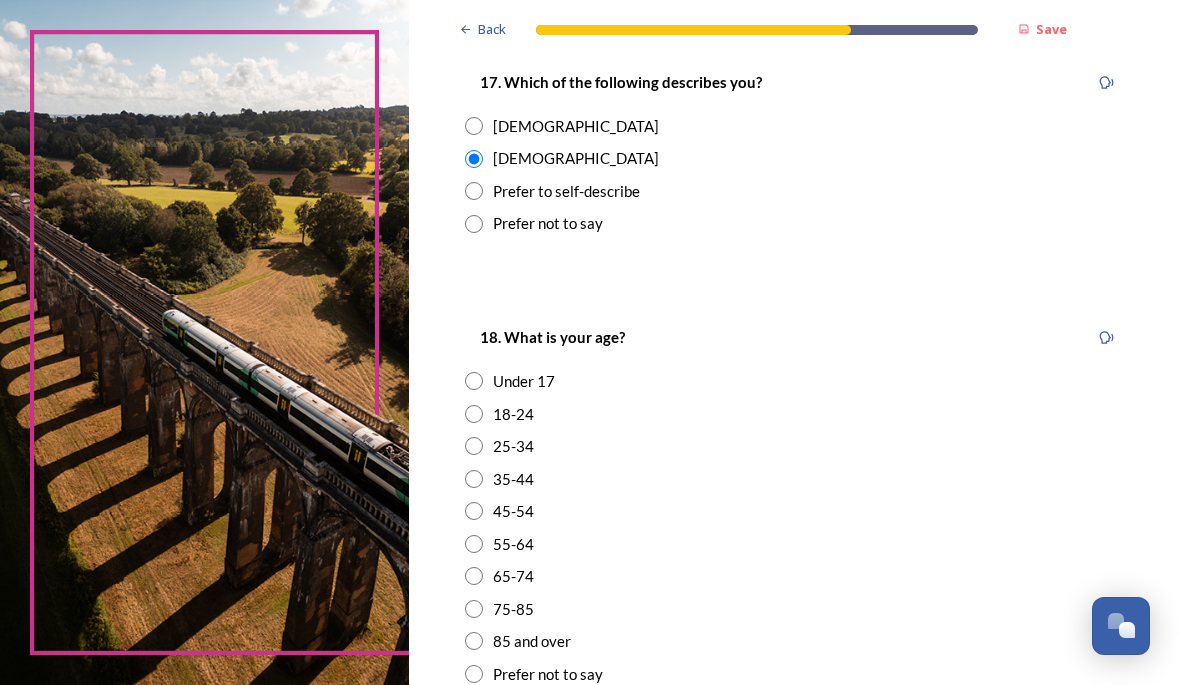 click at bounding box center [474, 576] 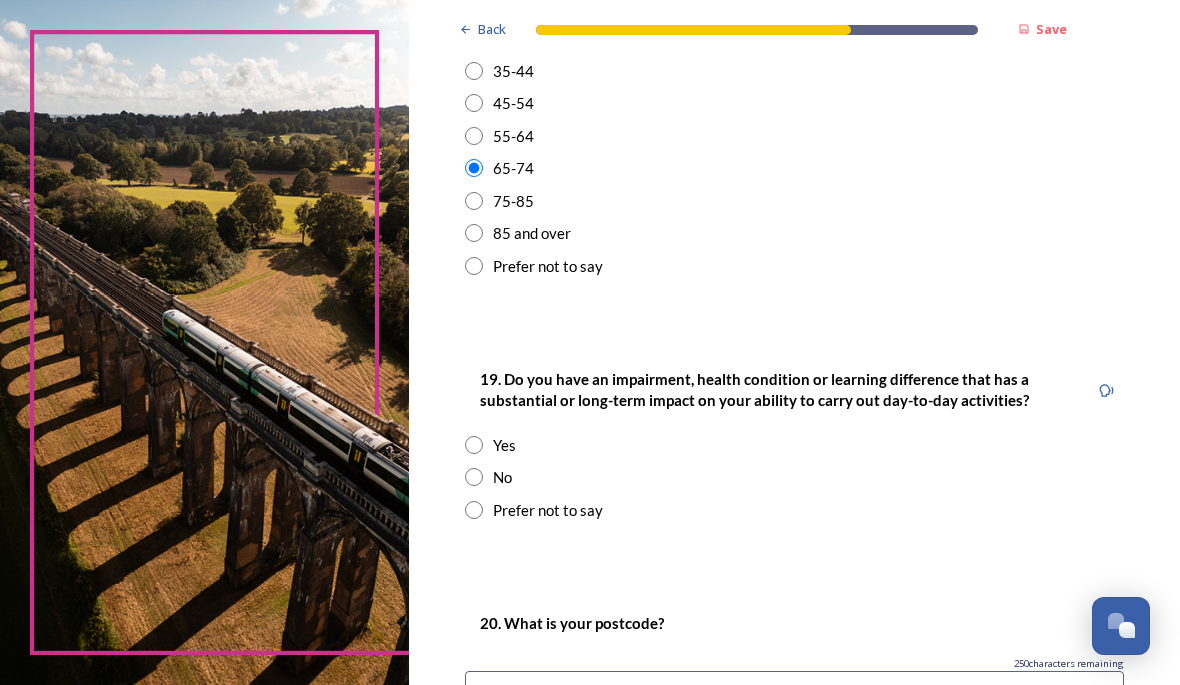 scroll, scrollTop: 797, scrollLeft: 0, axis: vertical 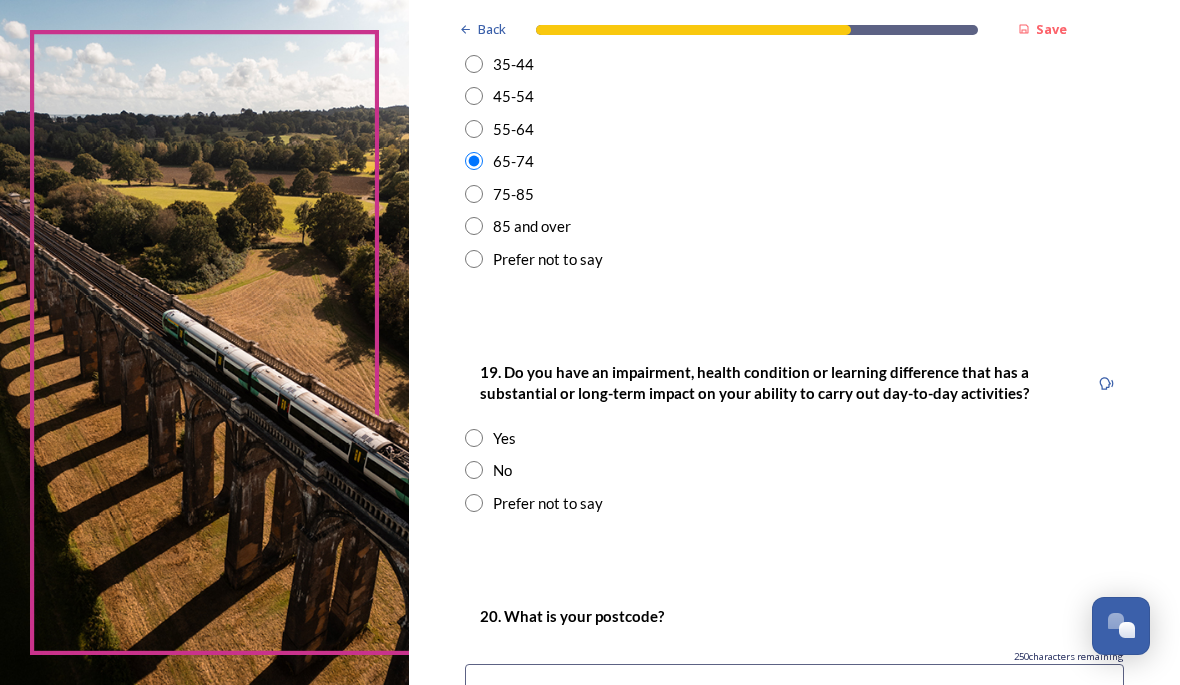 click at bounding box center (474, 470) 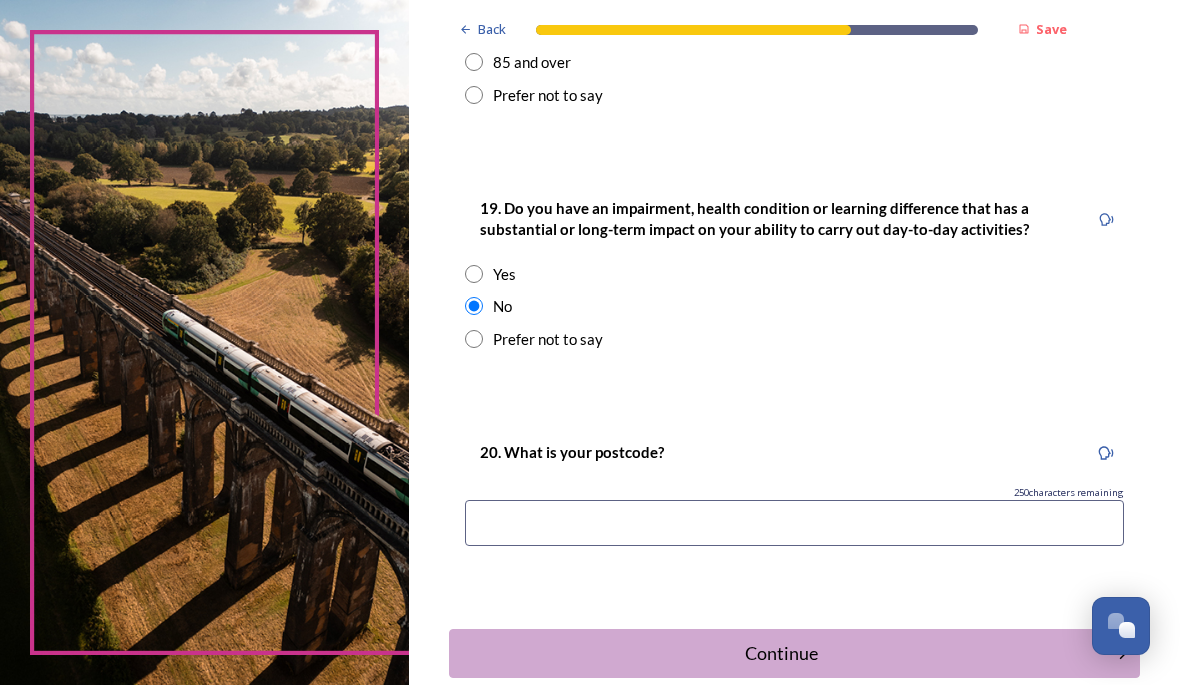 scroll, scrollTop: 963, scrollLeft: 0, axis: vertical 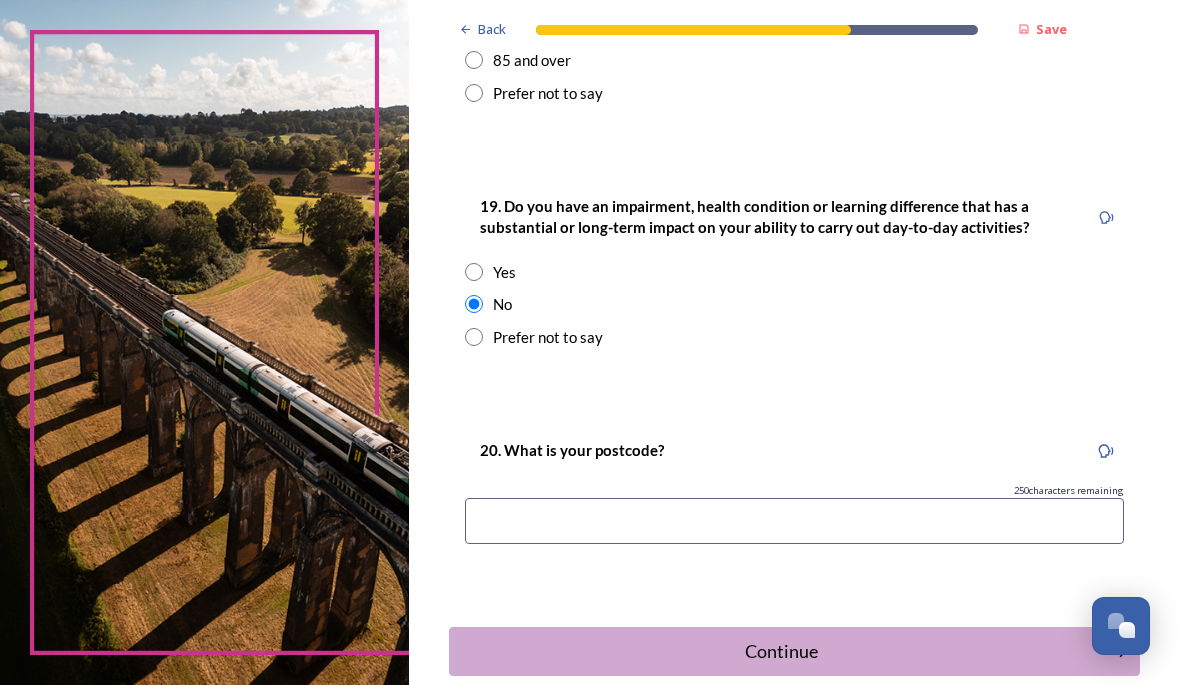 click at bounding box center (794, 521) 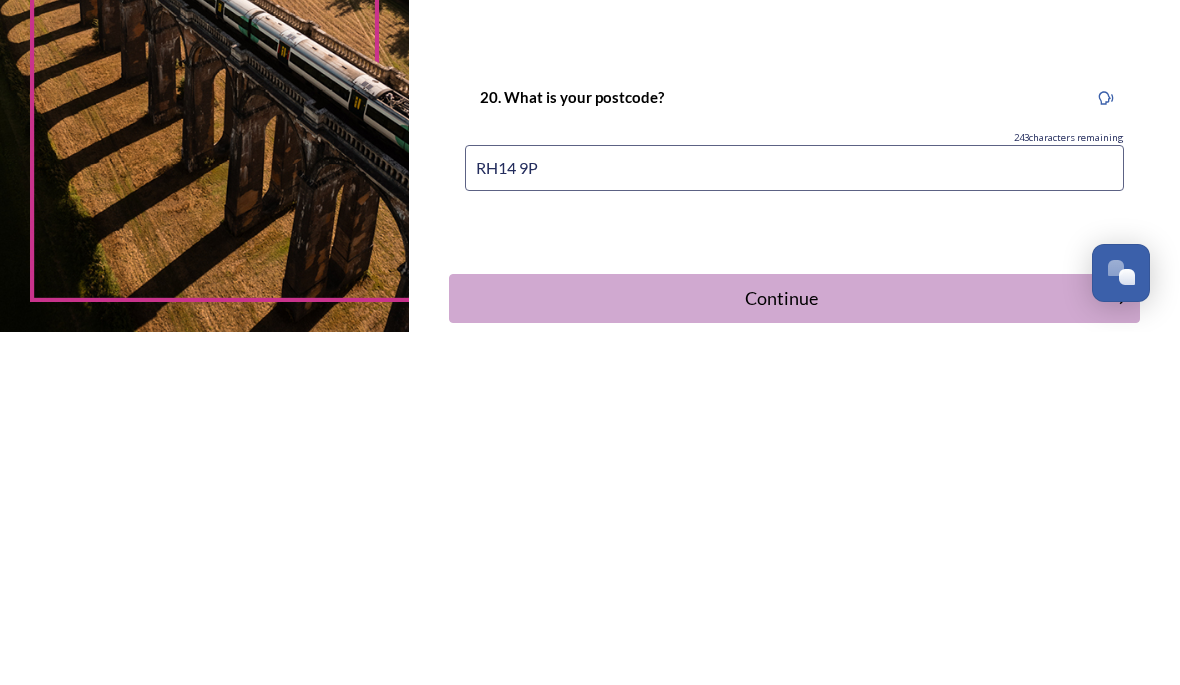 type on "RH14 9PQ" 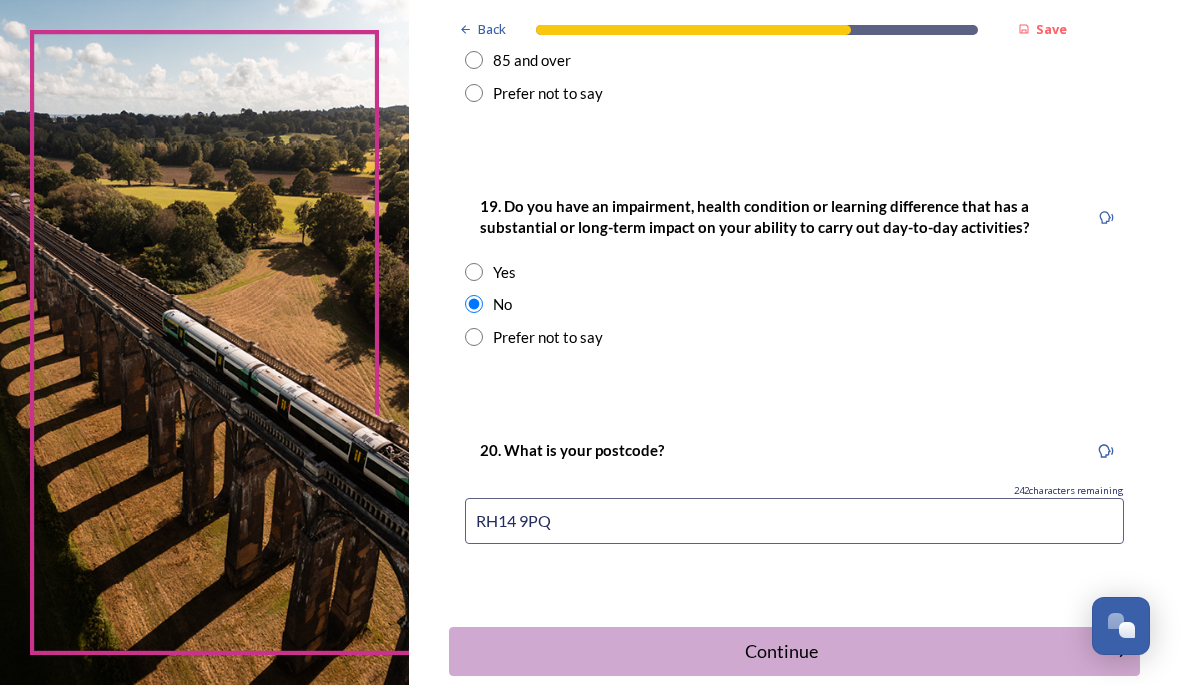 click on "Continue" at bounding box center (780, 651) 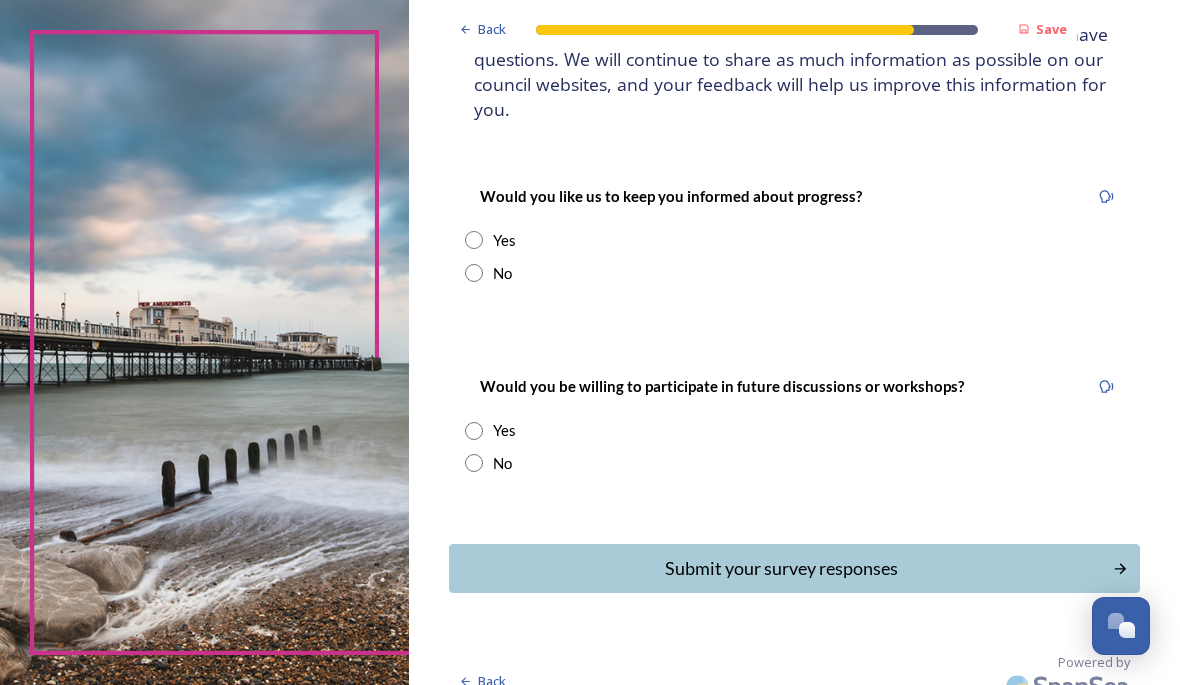 scroll, scrollTop: 200, scrollLeft: 0, axis: vertical 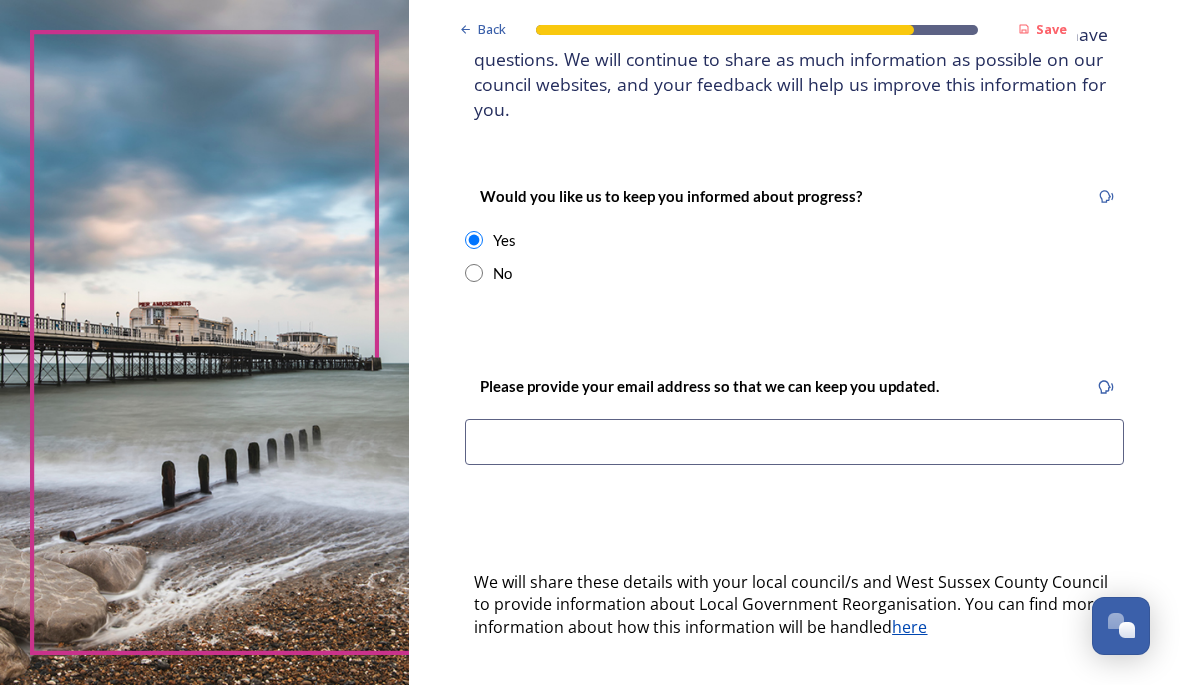 click on "No" at bounding box center [794, 273] 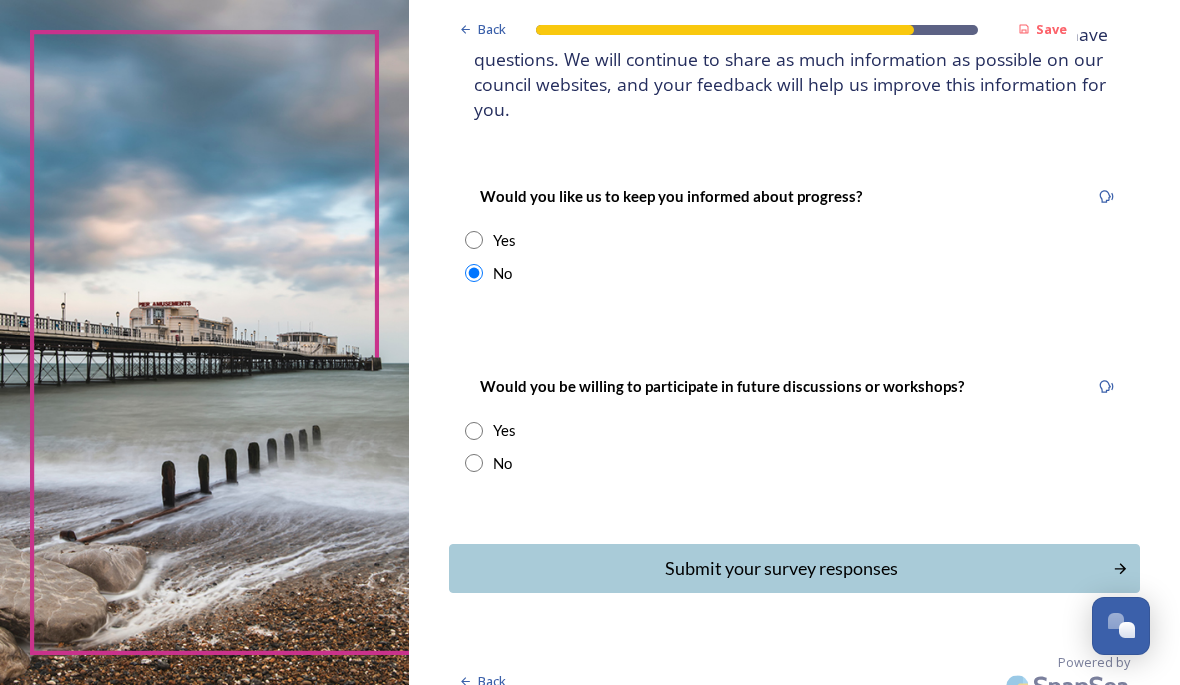 click at bounding box center [474, 463] 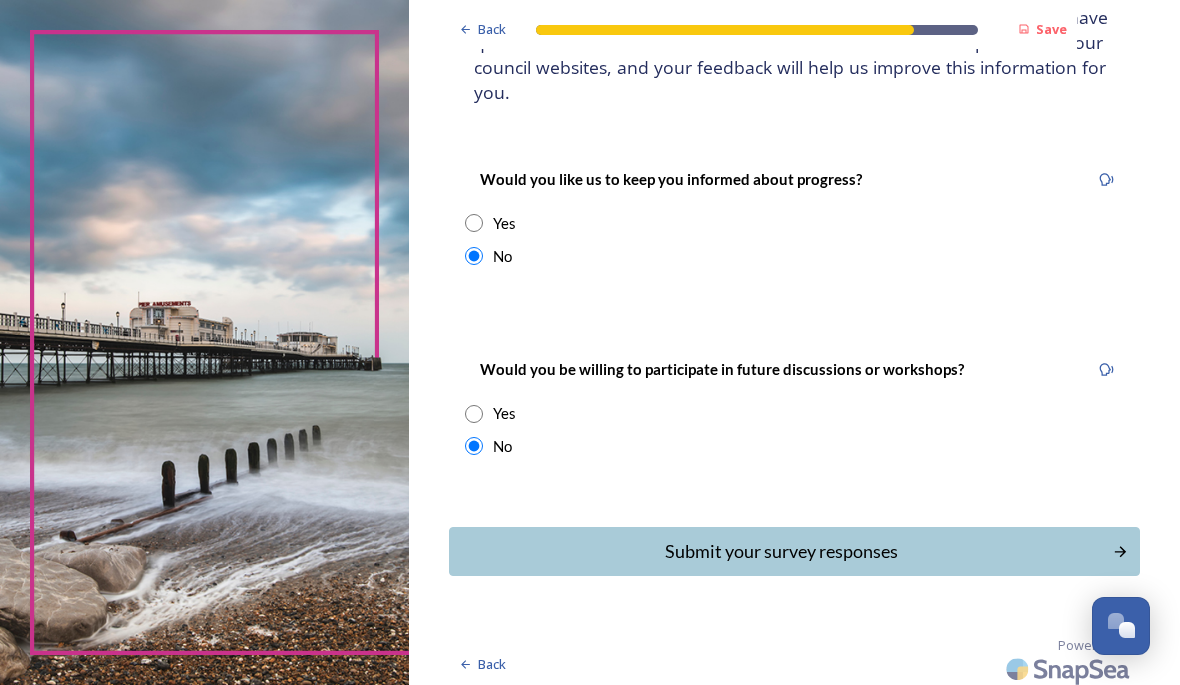 scroll, scrollTop: 216, scrollLeft: 0, axis: vertical 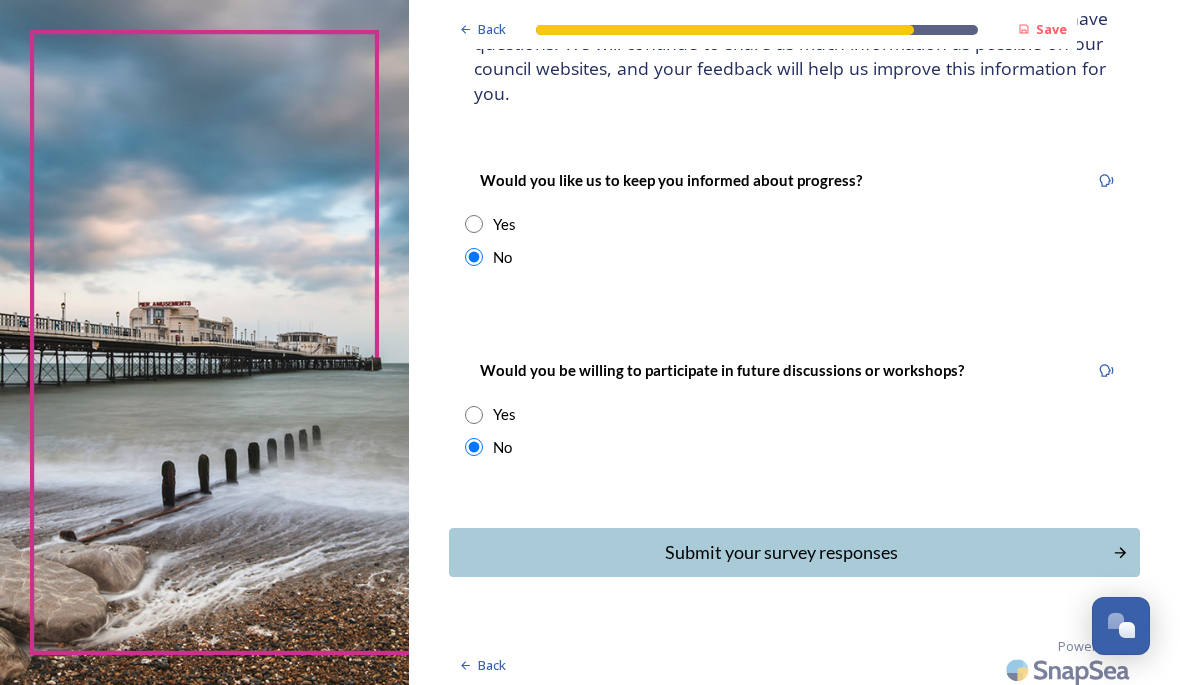 click on "Submit your survey responses" at bounding box center [780, 552] 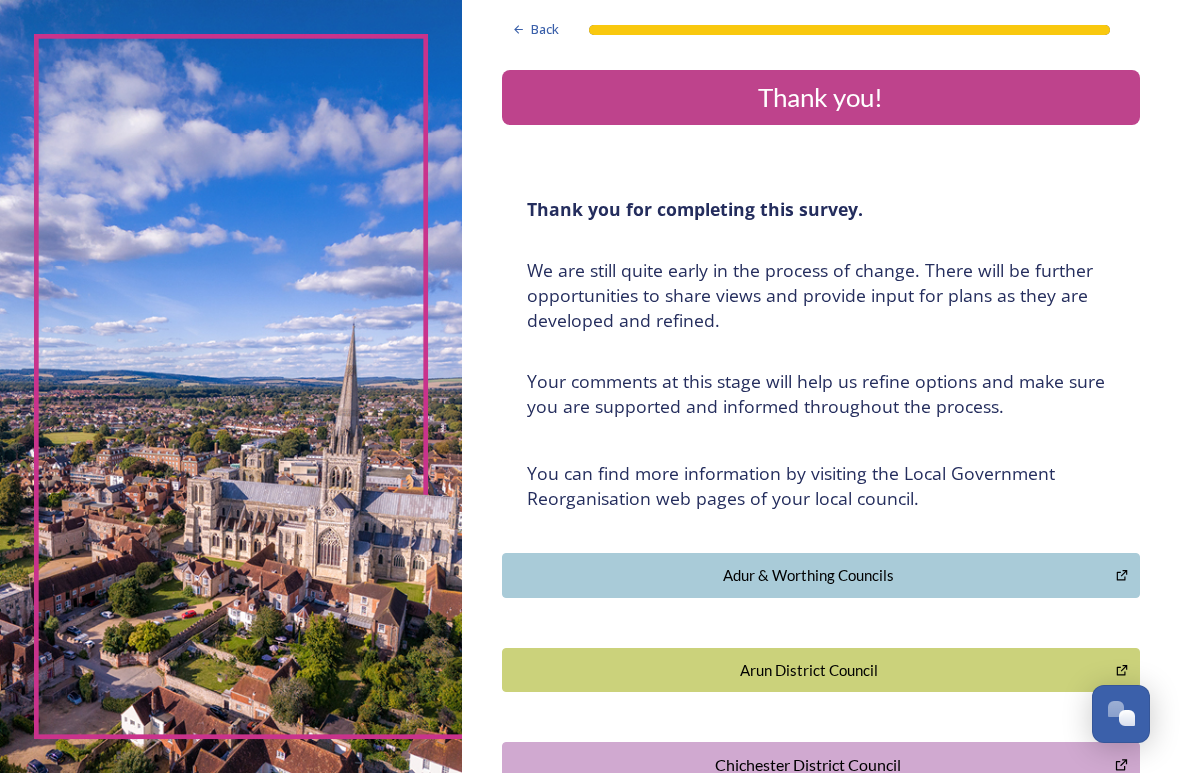 scroll, scrollTop: 0, scrollLeft: 0, axis: both 